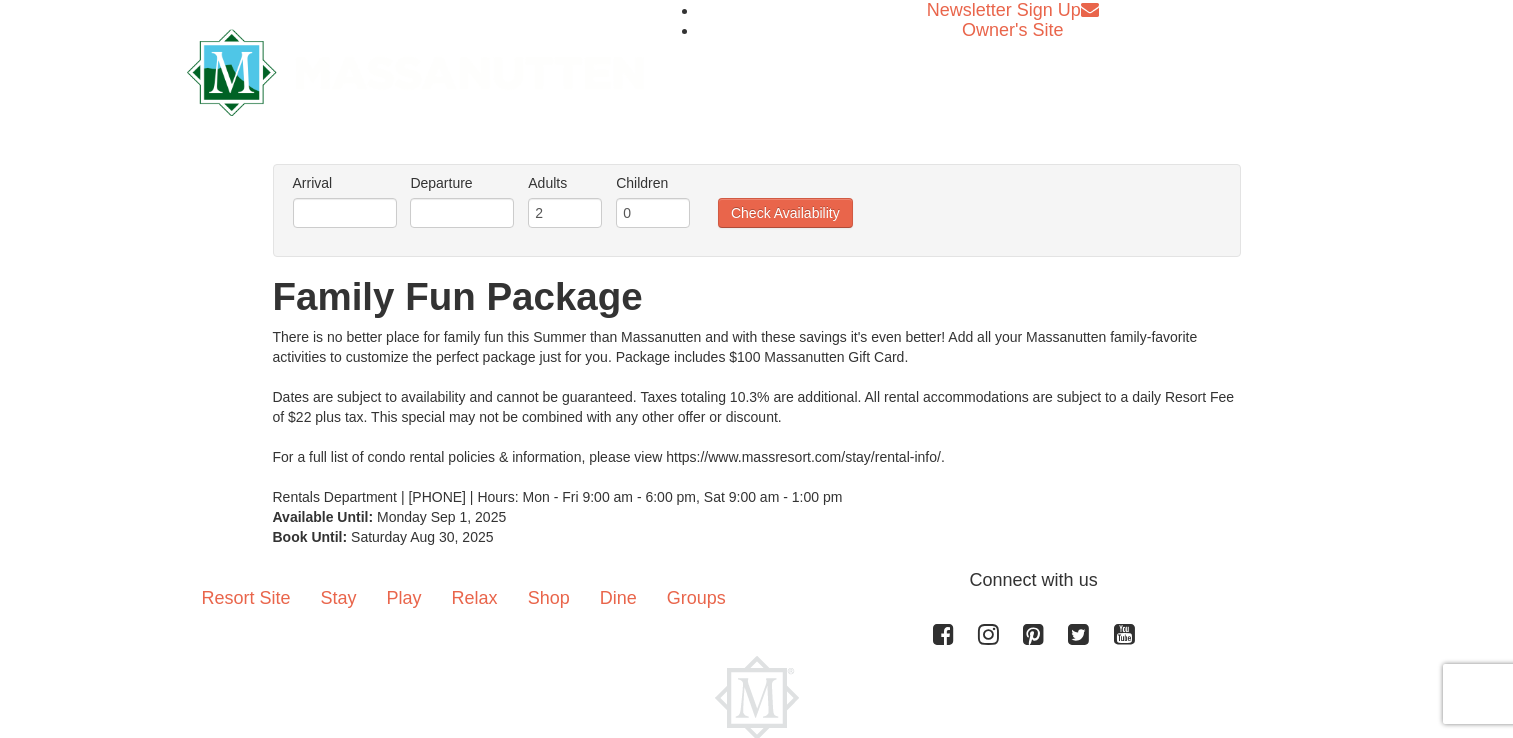 scroll, scrollTop: 0, scrollLeft: 0, axis: both 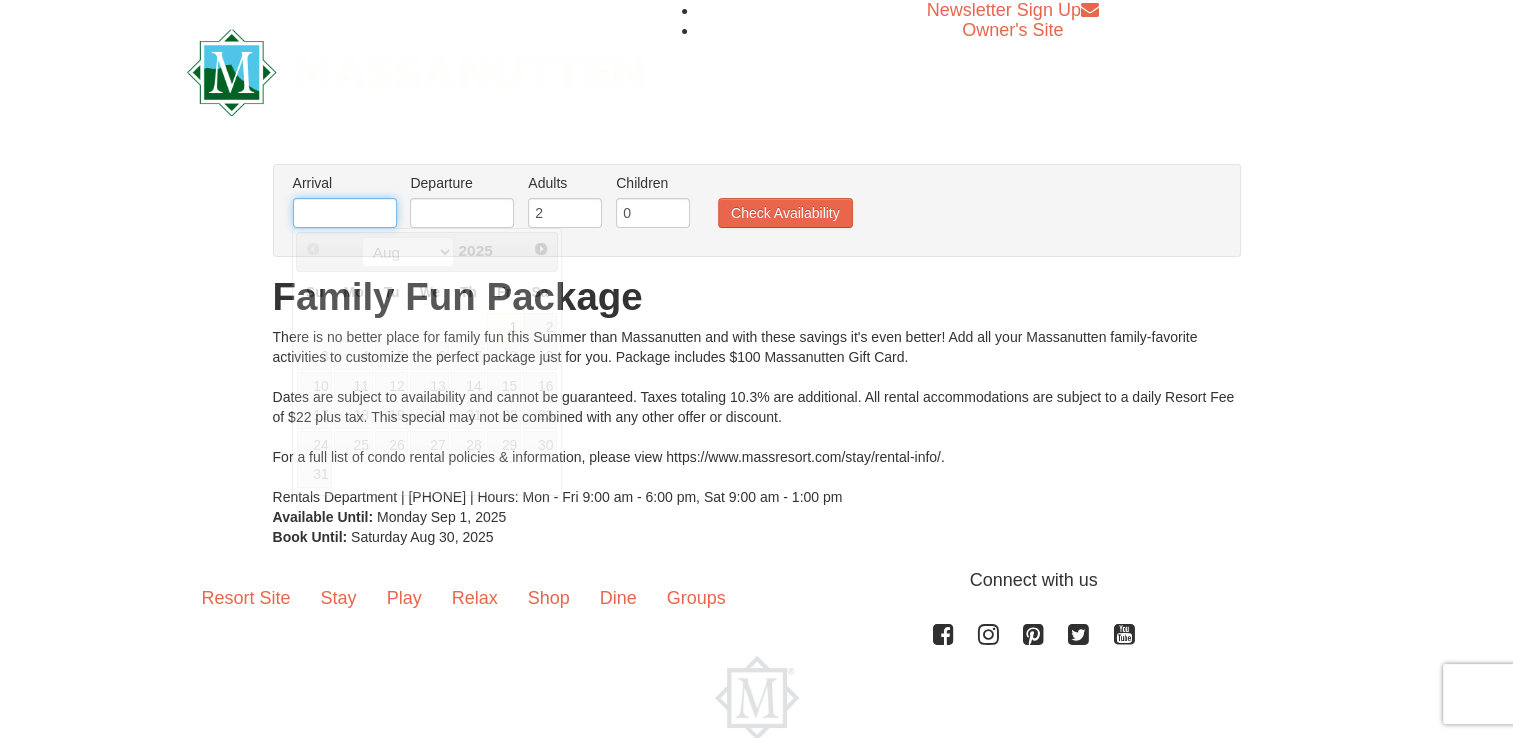 click at bounding box center [345, 213] 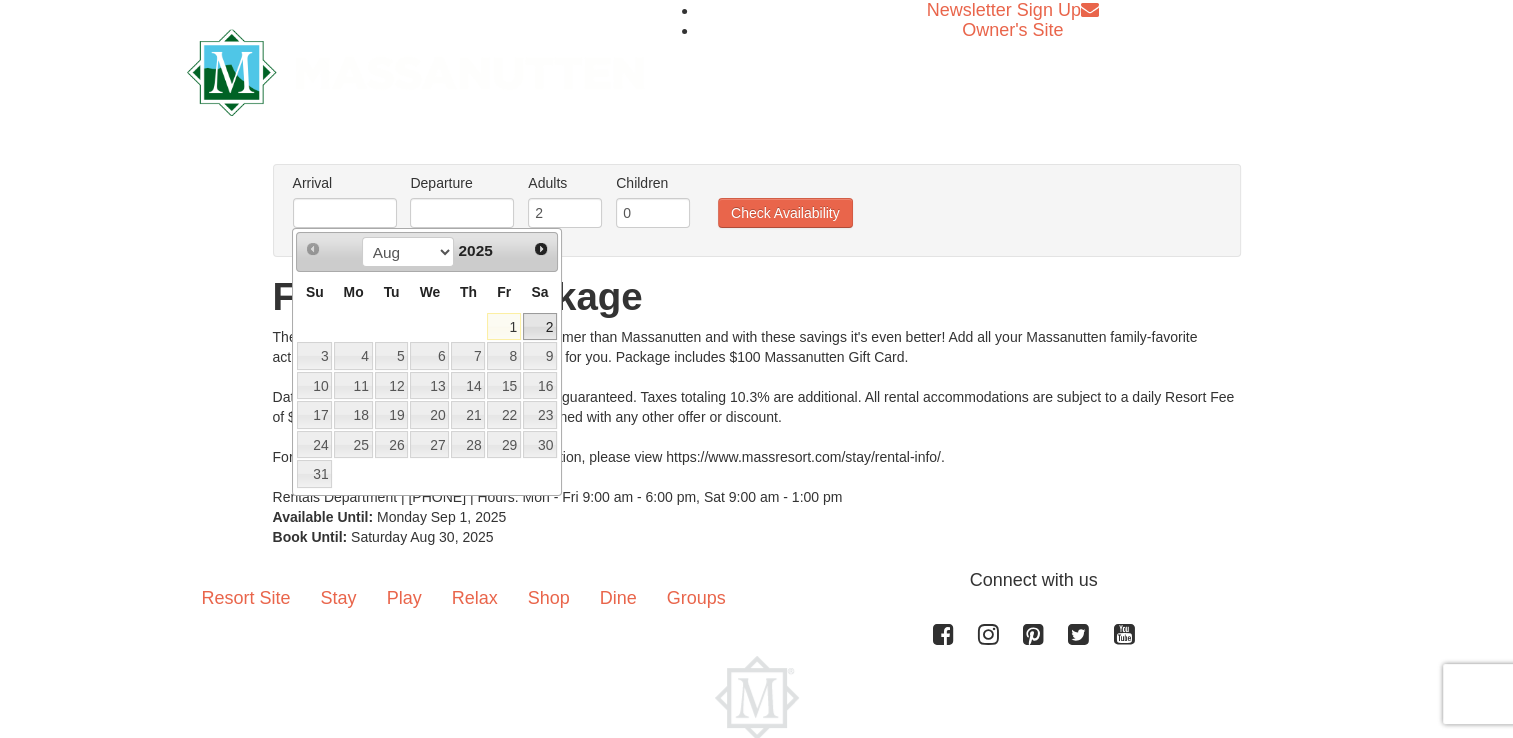 click on "2" at bounding box center [540, 327] 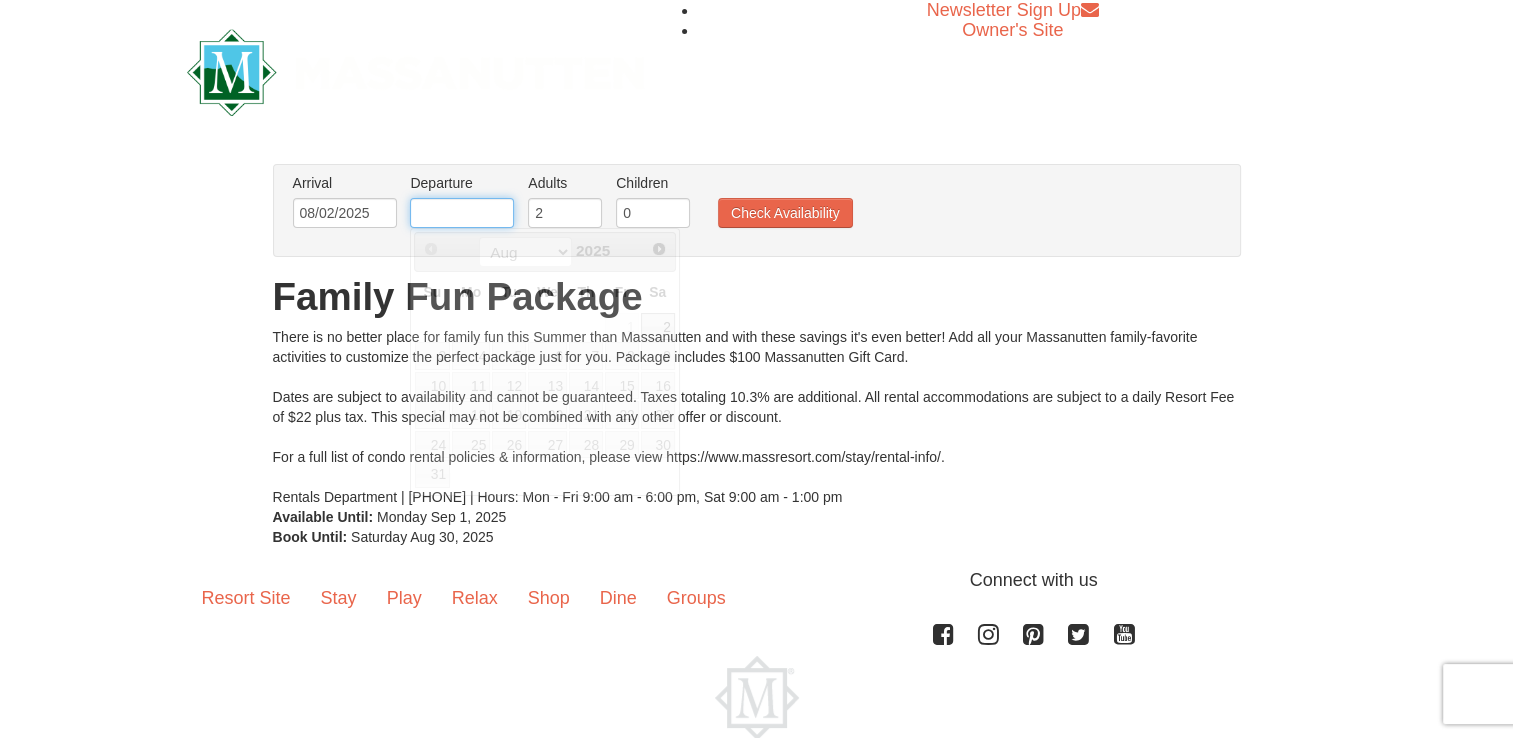 click at bounding box center [462, 213] 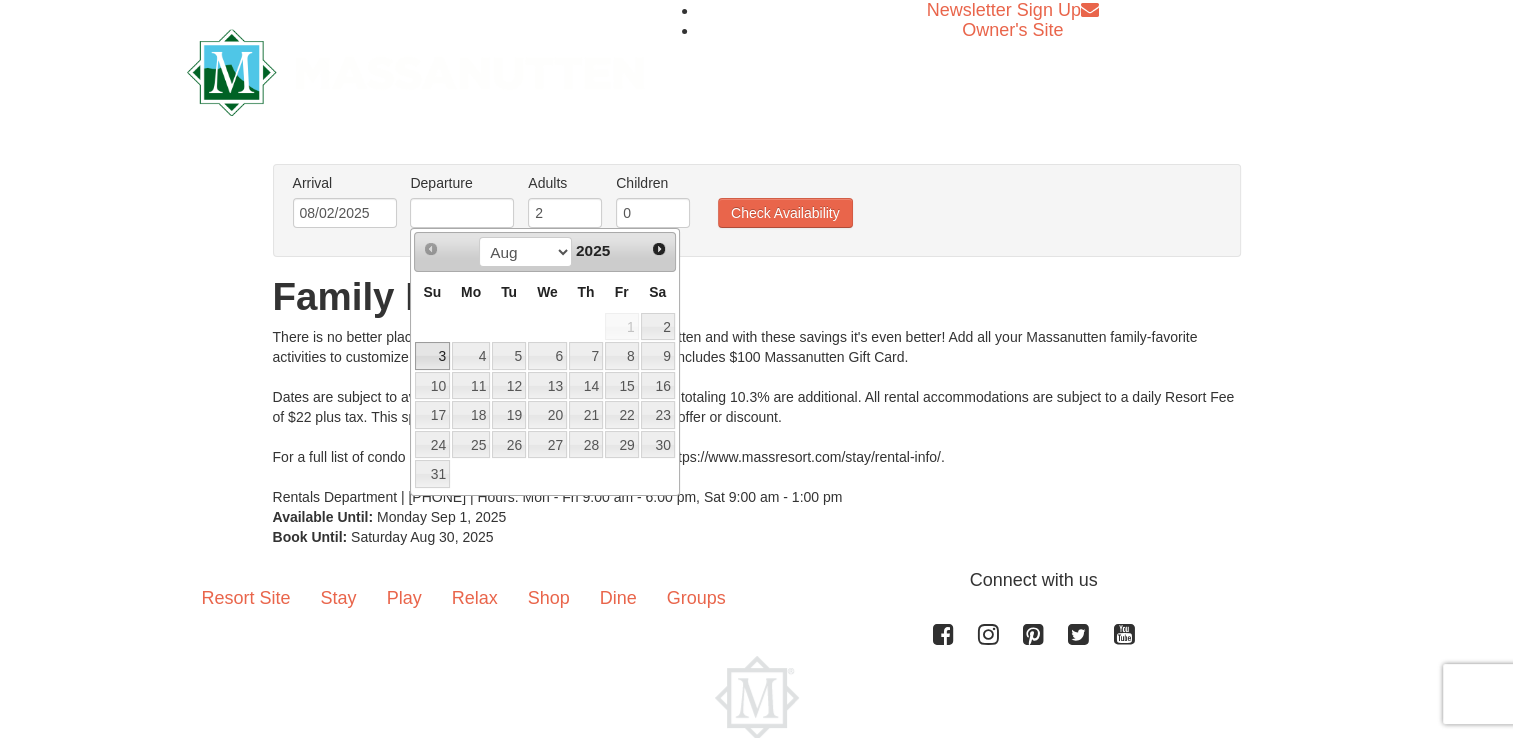 click on "3" at bounding box center (432, 356) 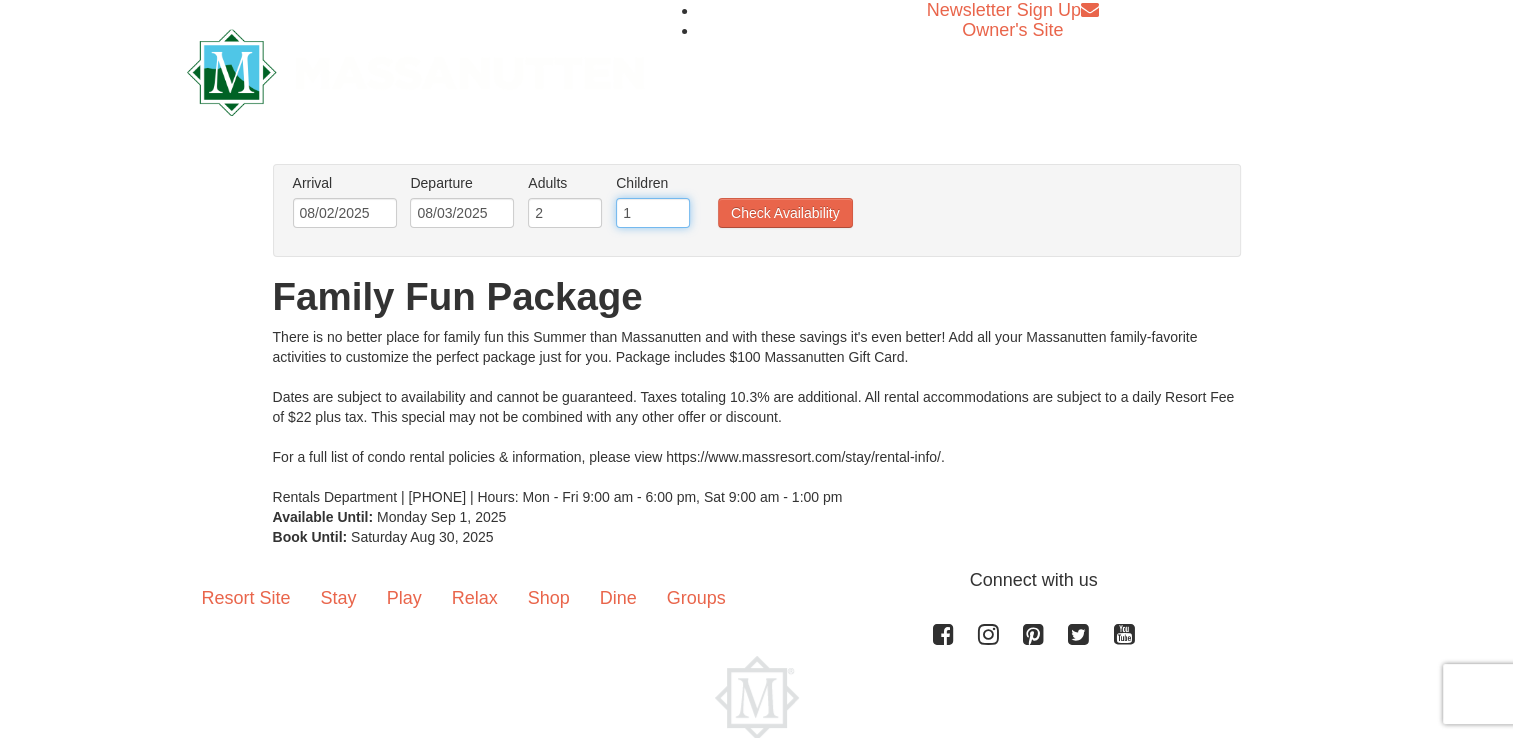 click on "1" at bounding box center (653, 213) 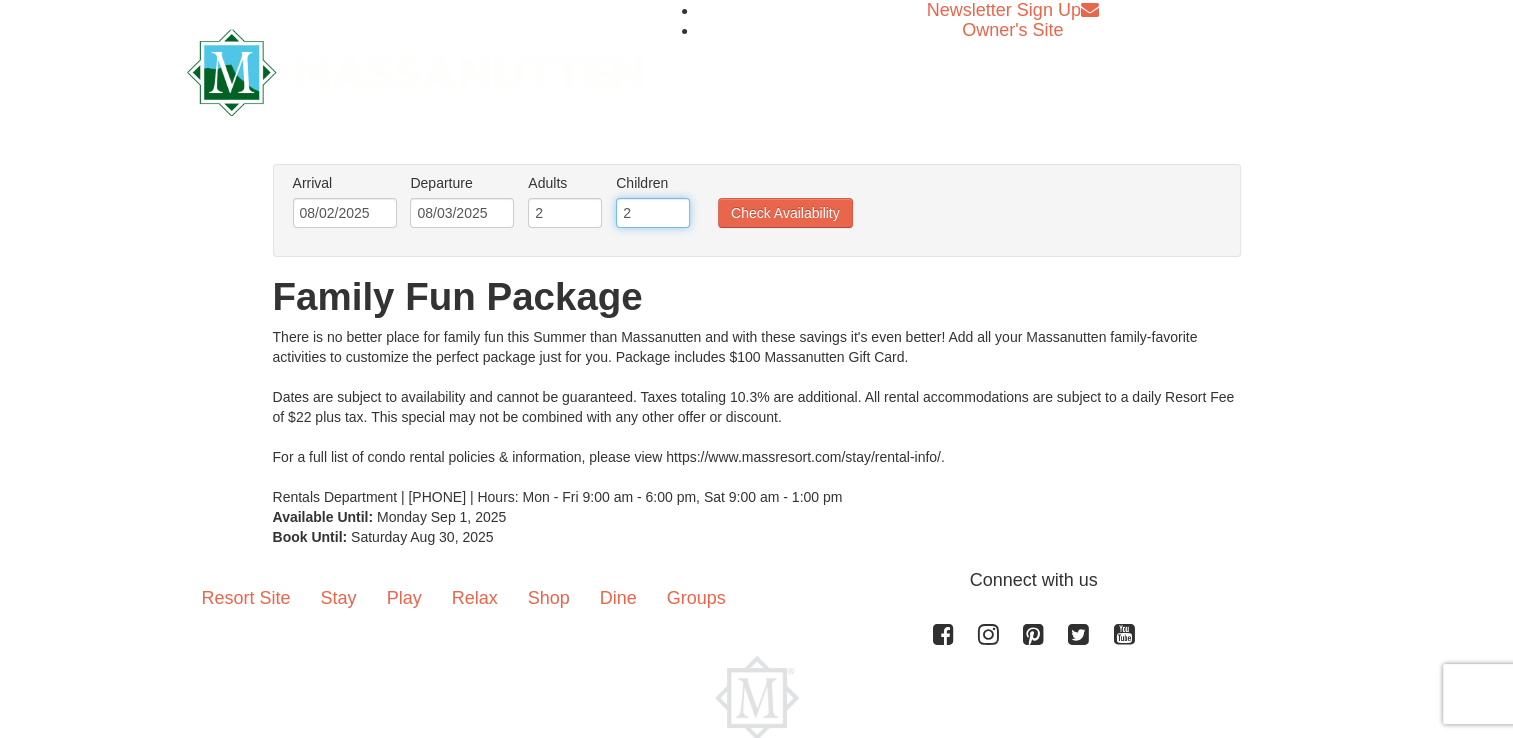 click on "2" at bounding box center (653, 213) 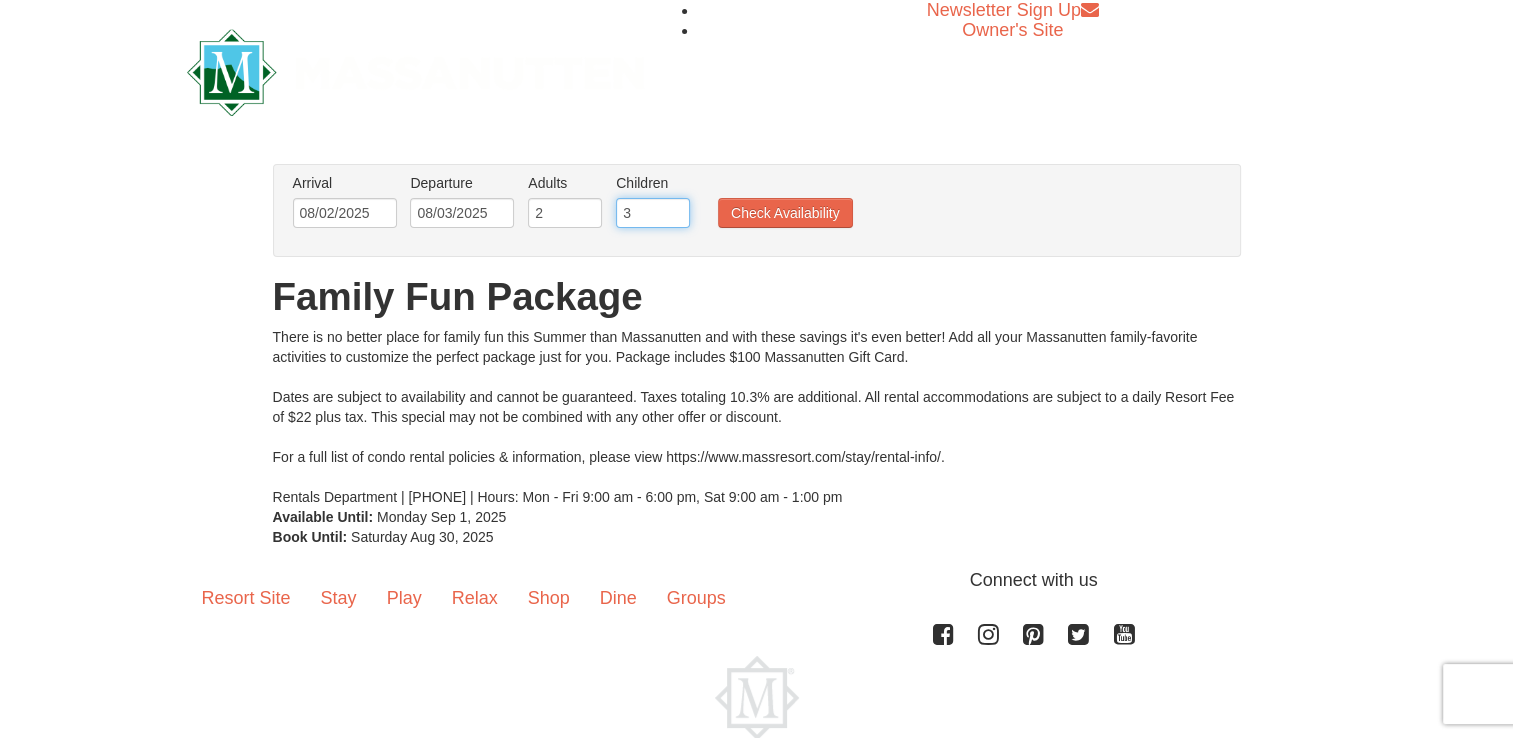type on "3" 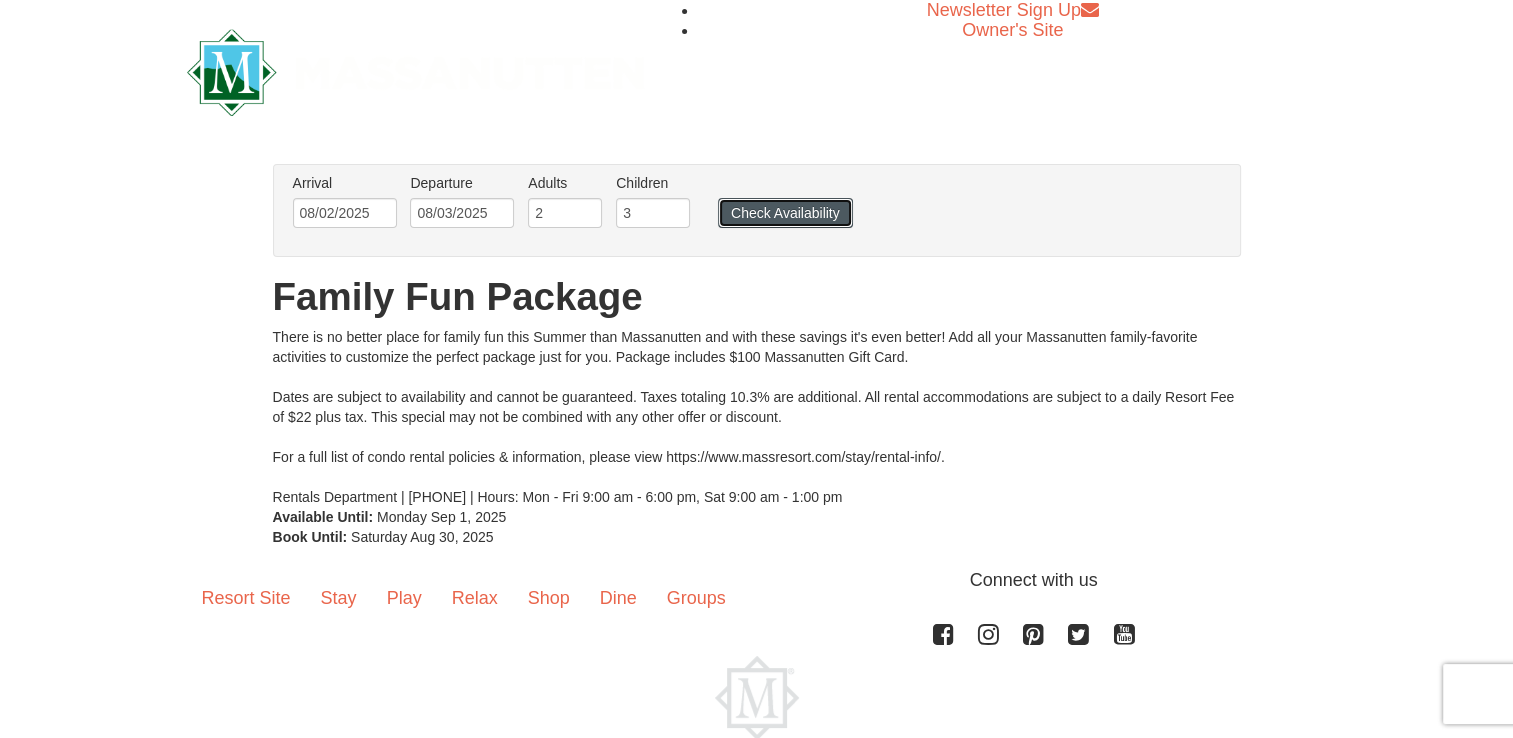 click on "Check Availability" at bounding box center (785, 213) 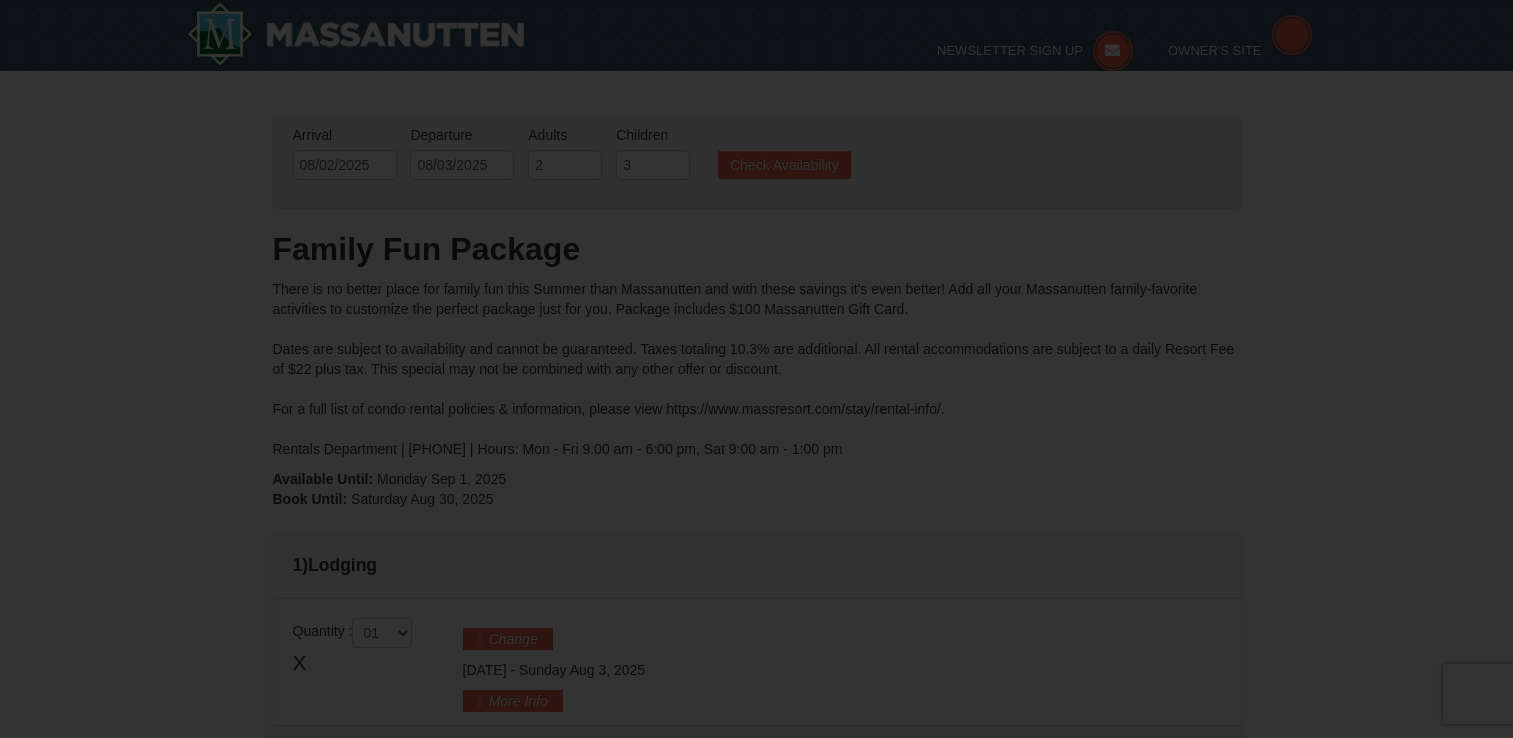 scroll, scrollTop: 333, scrollLeft: 0, axis: vertical 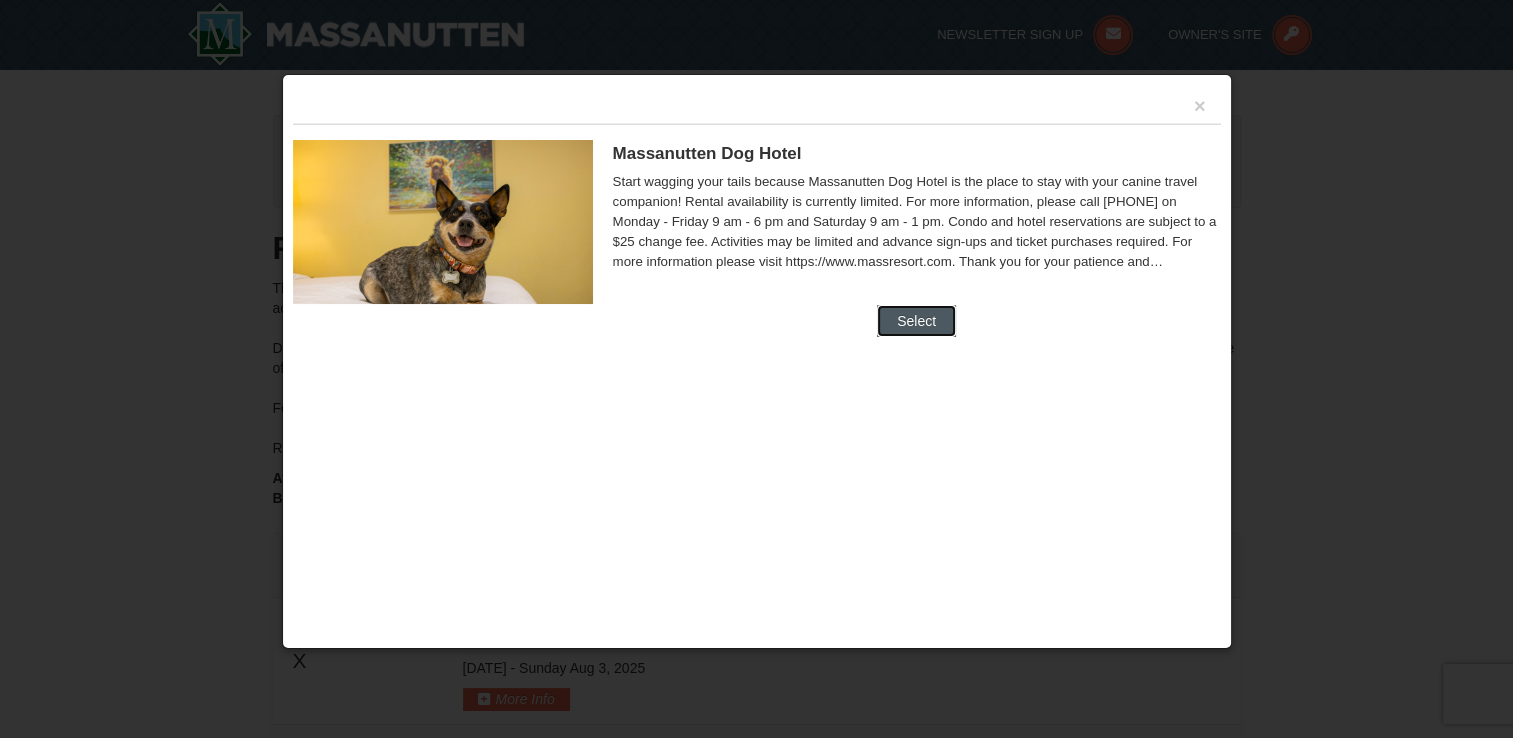 click on "Select" at bounding box center (916, 321) 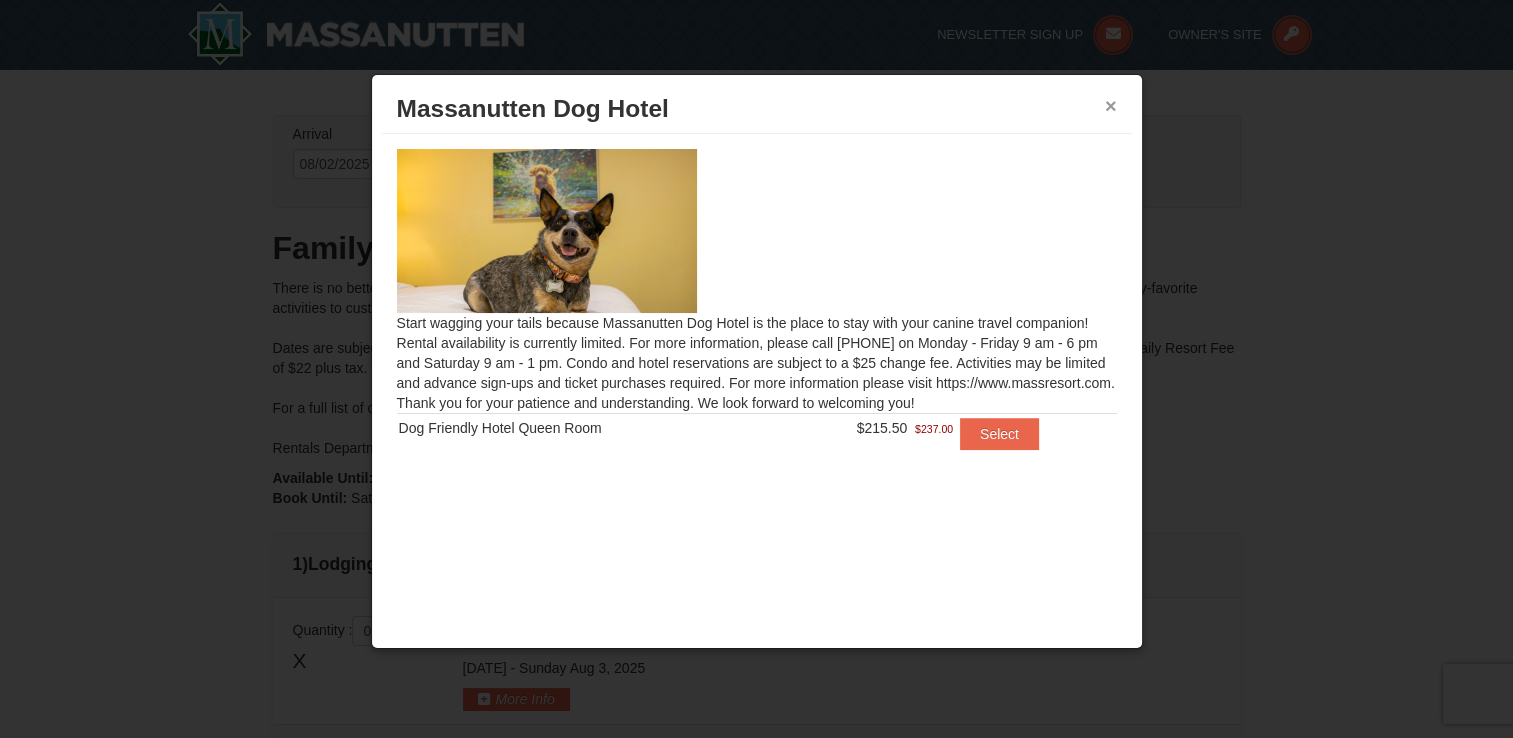 click on "×" at bounding box center [1111, 106] 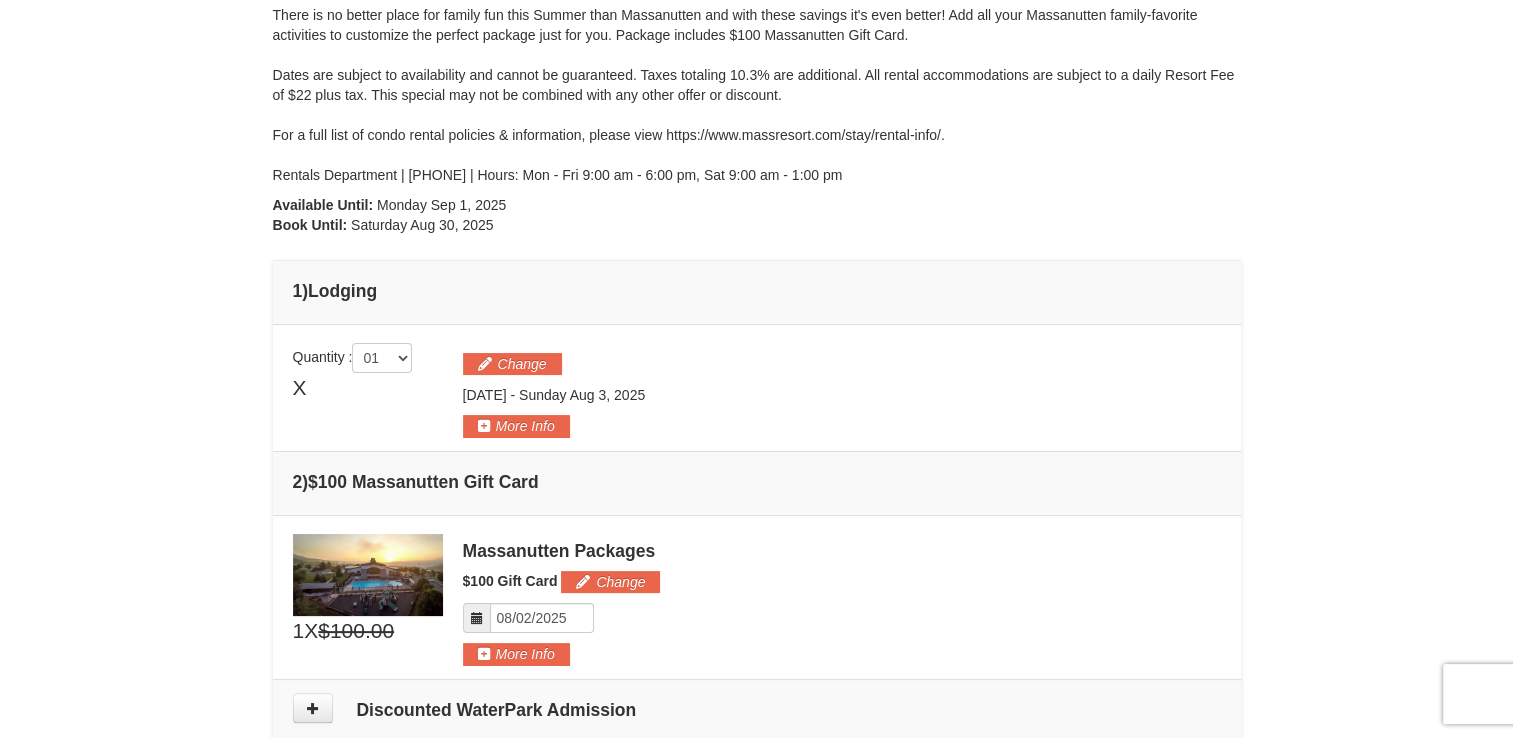 scroll, scrollTop: 300, scrollLeft: 0, axis: vertical 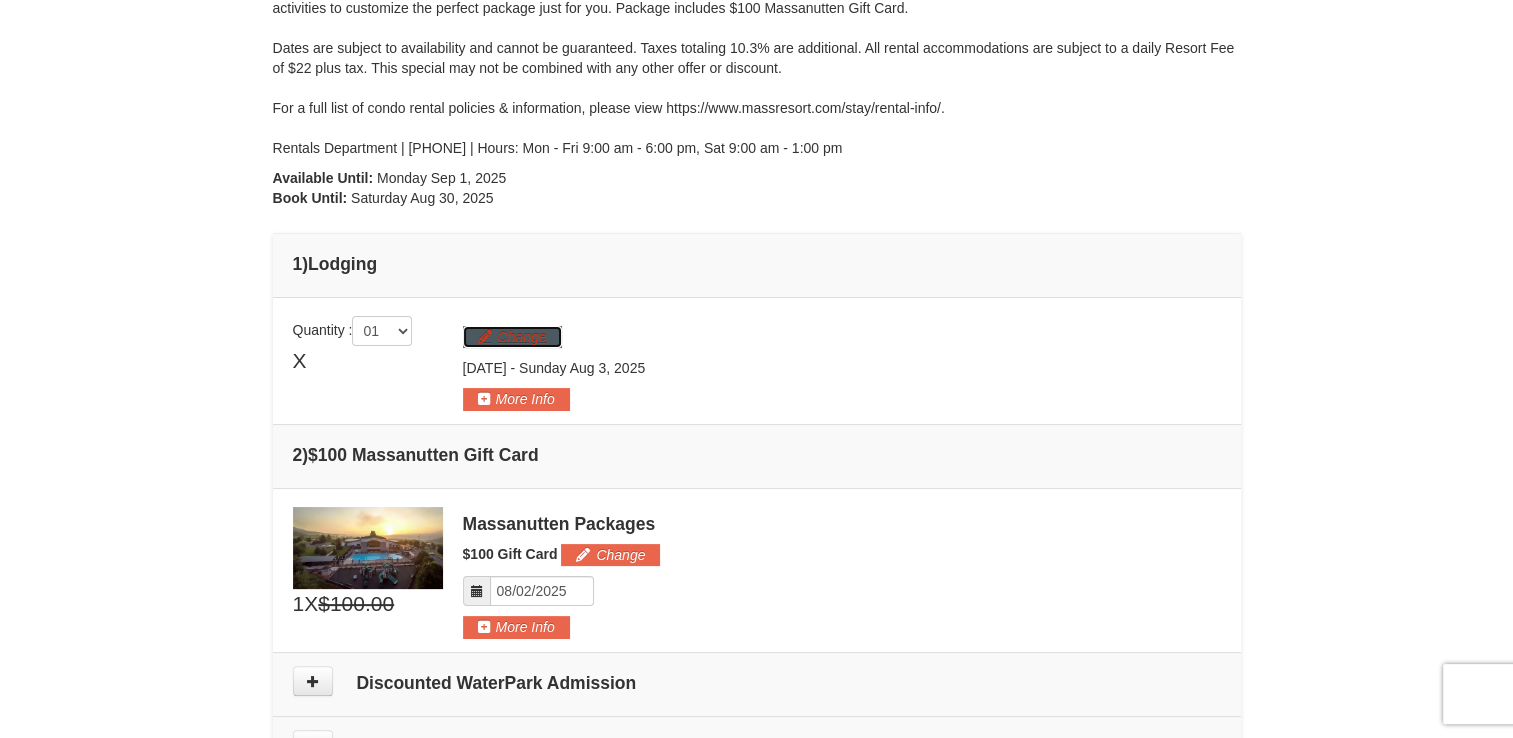 click on "Change" at bounding box center [512, 337] 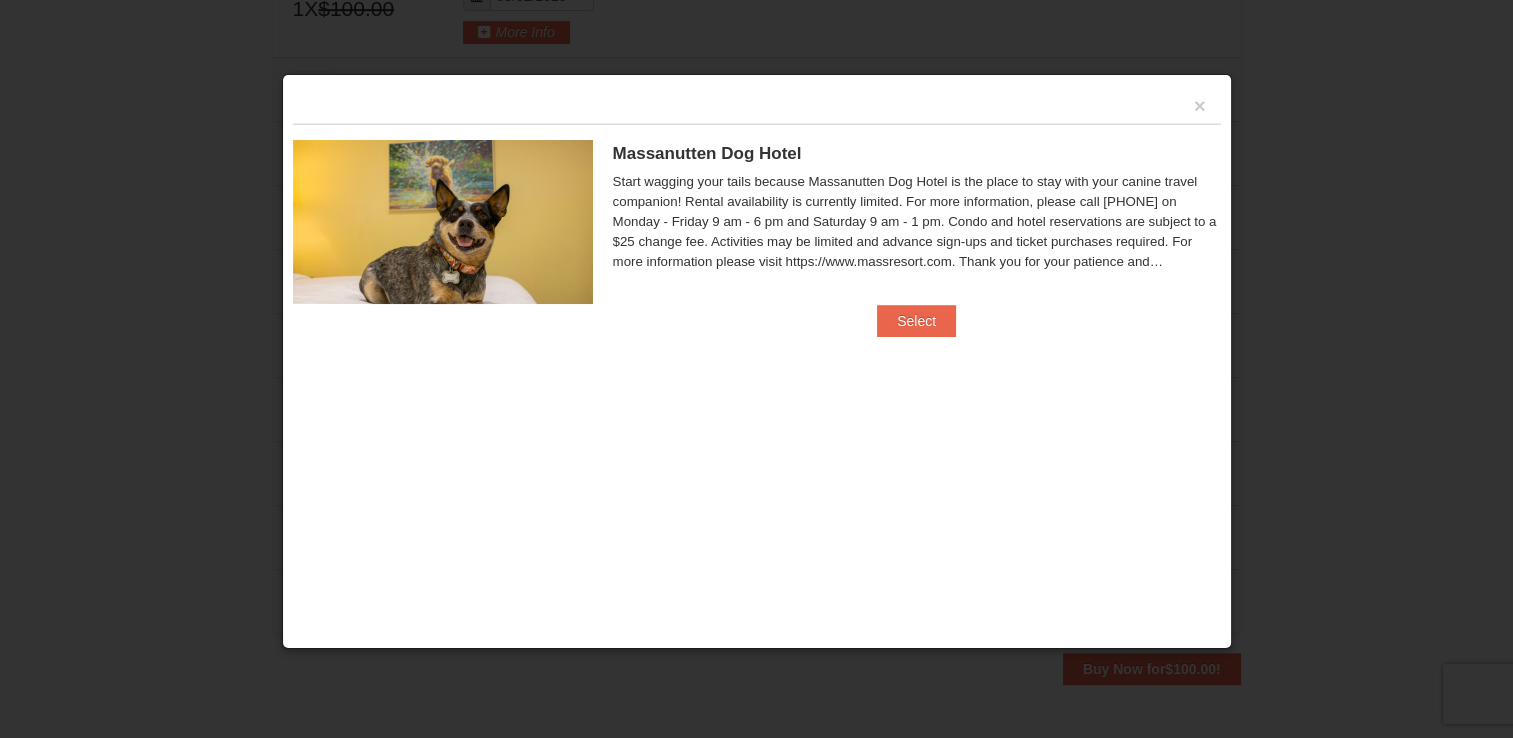 scroll, scrollTop: 1115, scrollLeft: 0, axis: vertical 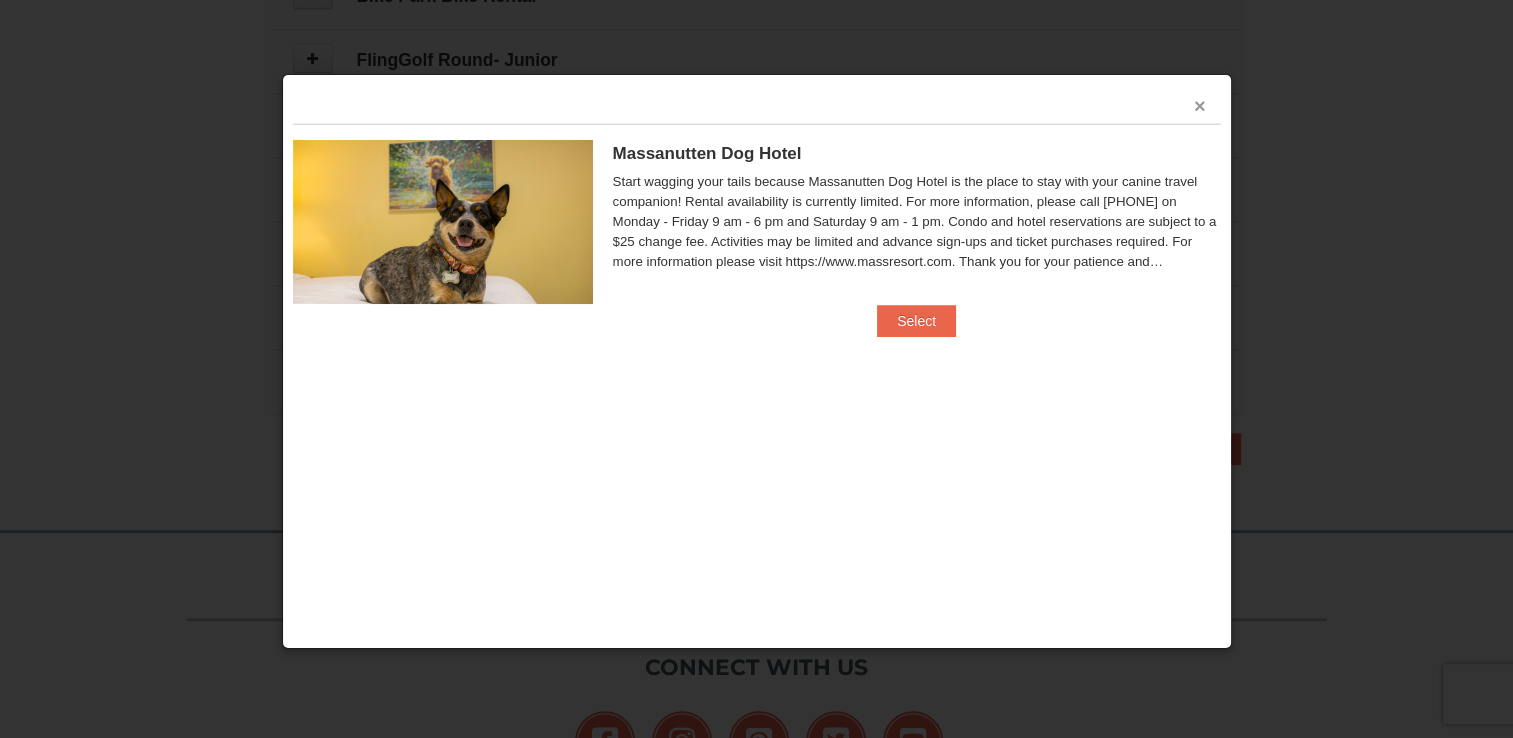 click on "×" at bounding box center (1200, 106) 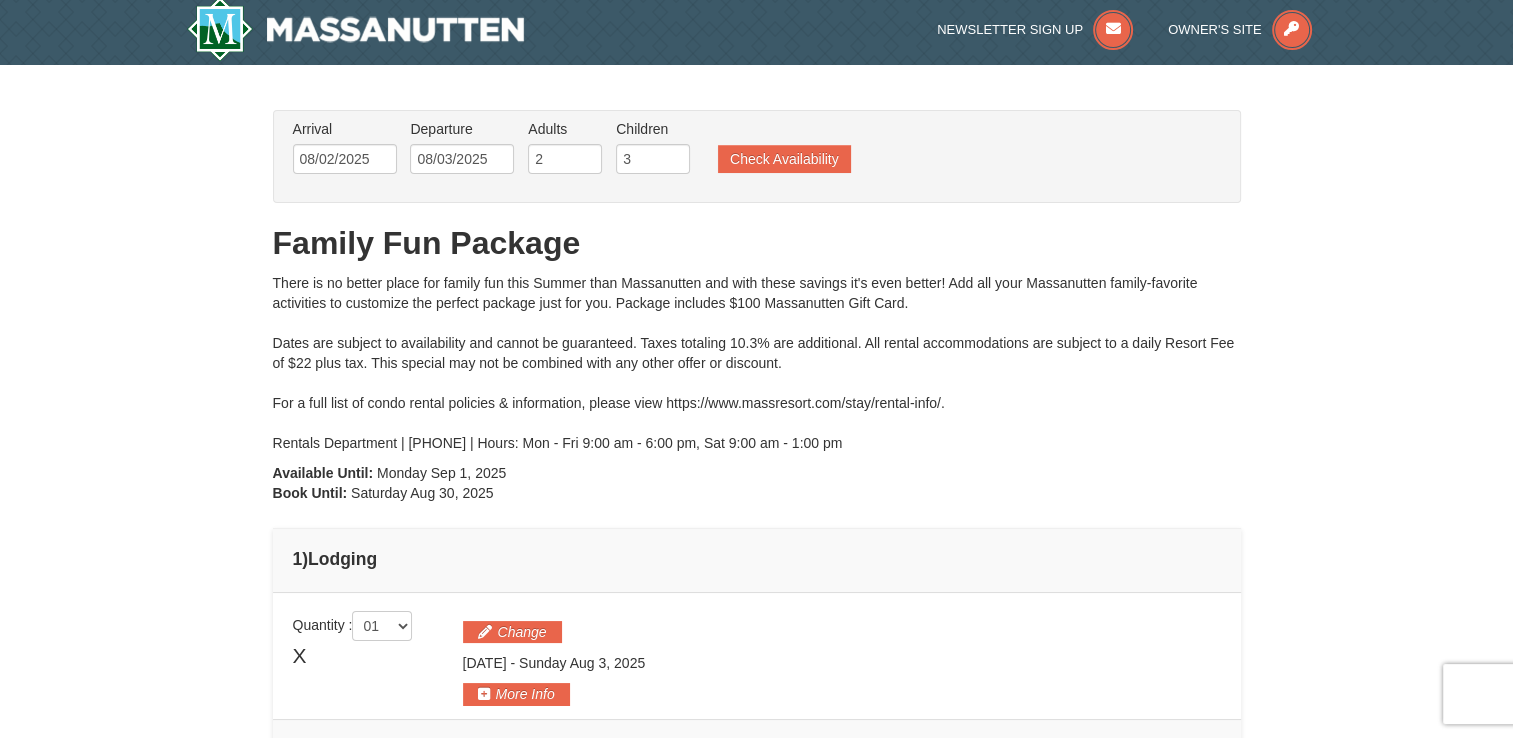 scroll, scrollTop: 0, scrollLeft: 0, axis: both 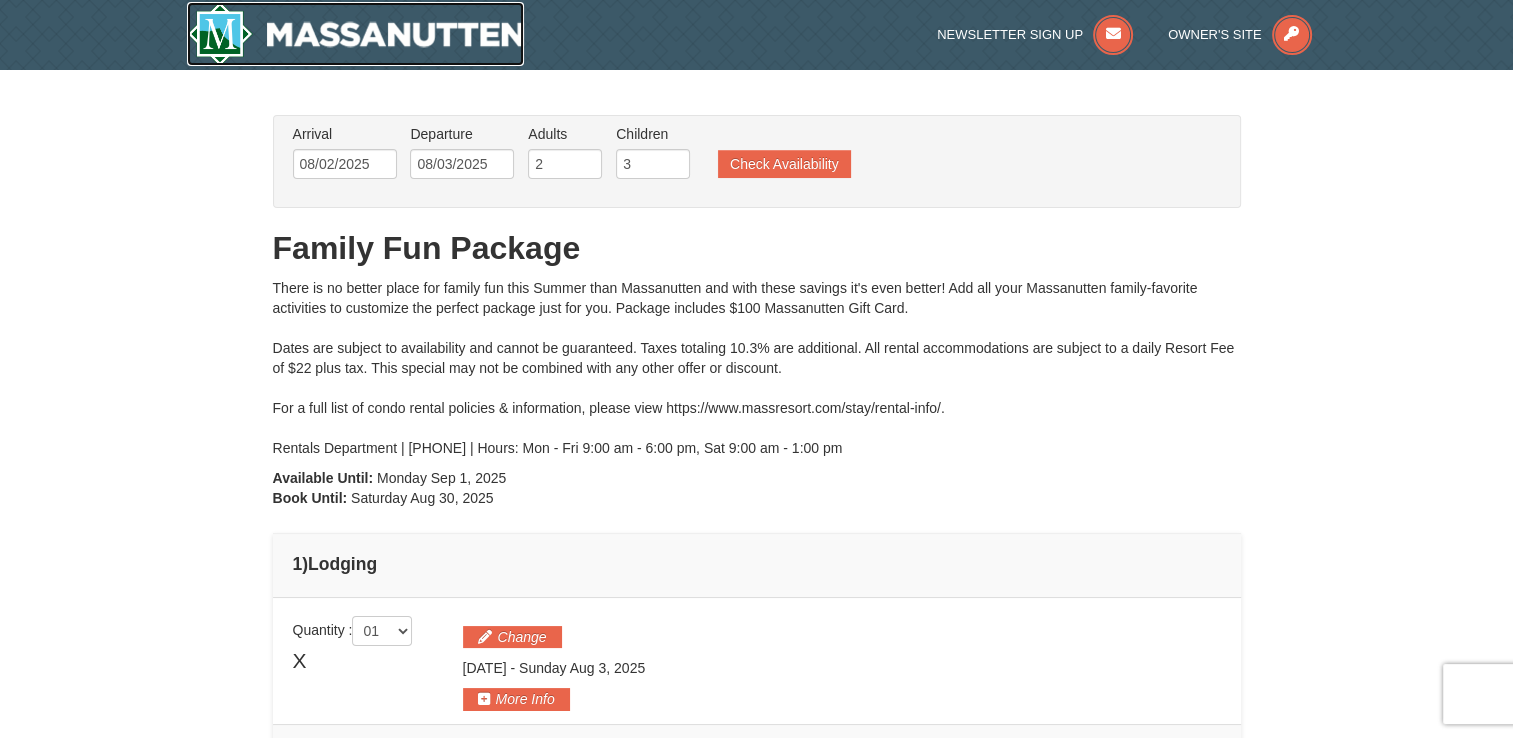 click at bounding box center [356, 34] 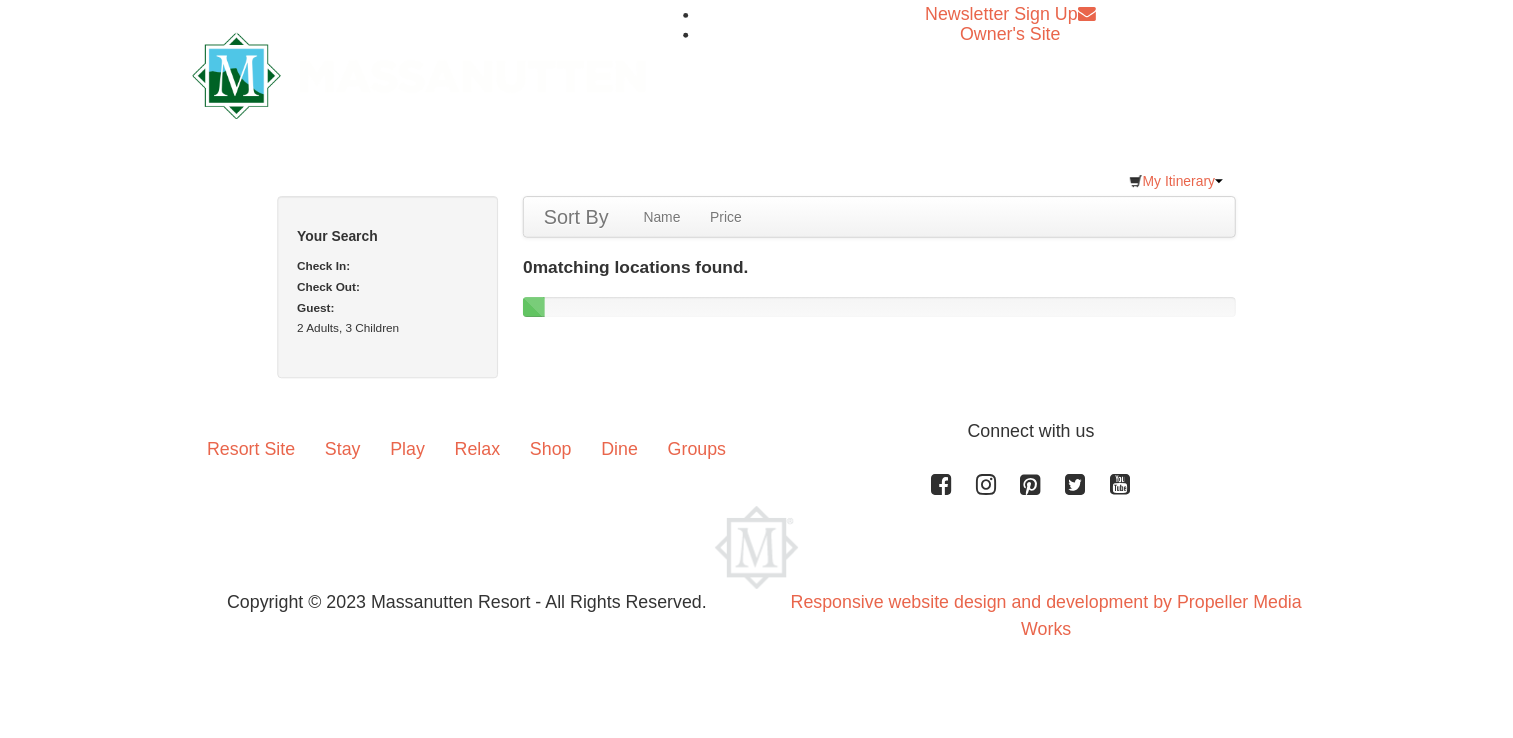 scroll, scrollTop: 0, scrollLeft: 0, axis: both 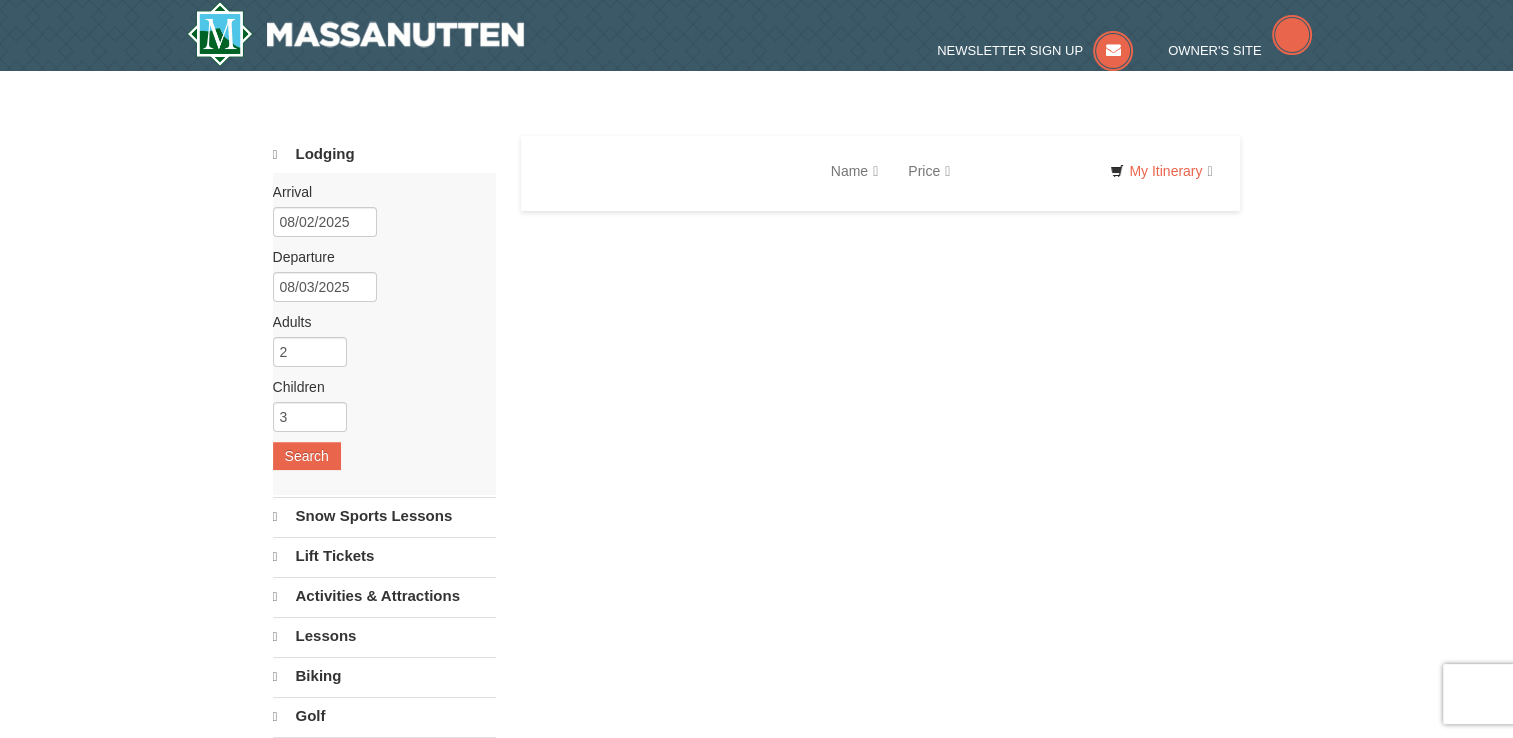 select on "8" 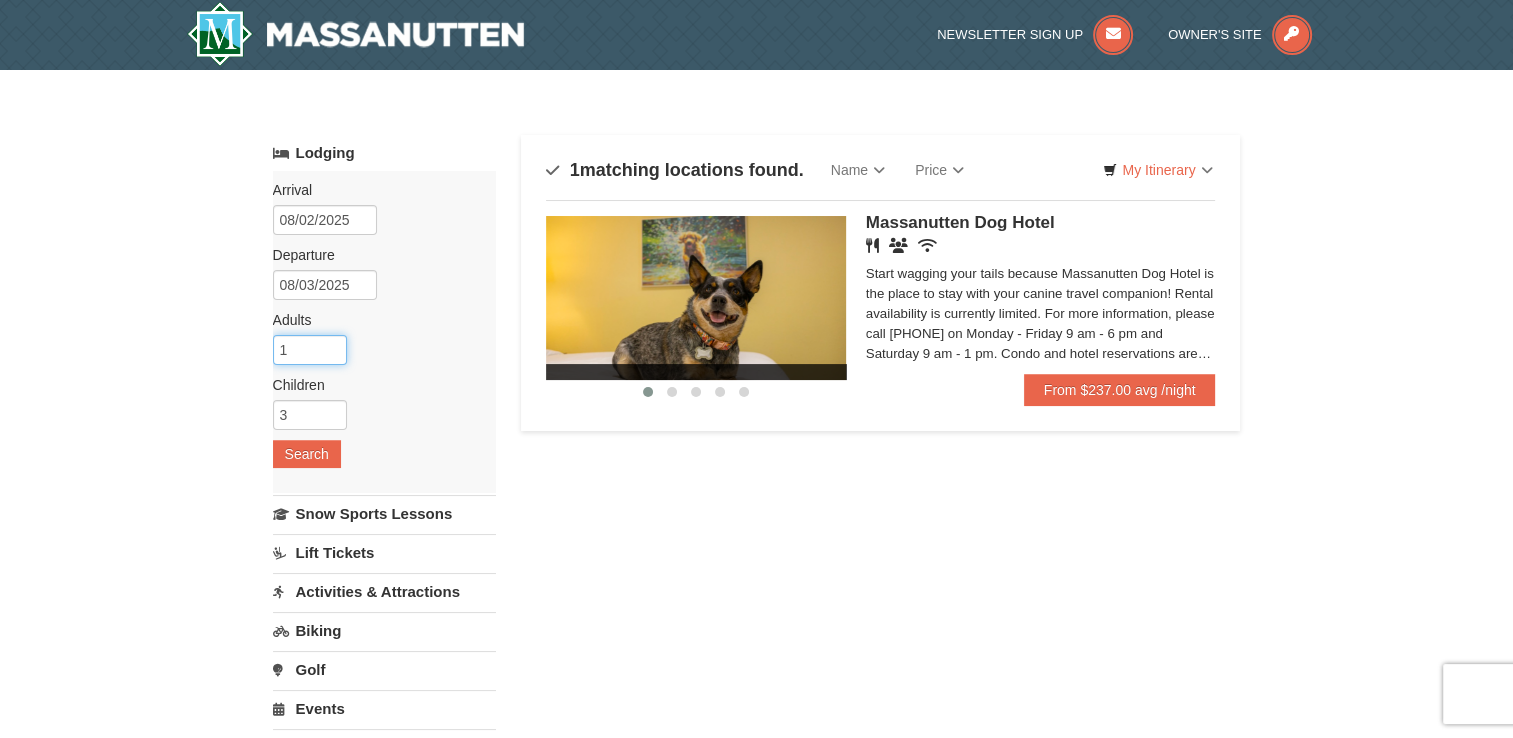 click on "1" at bounding box center (310, 350) 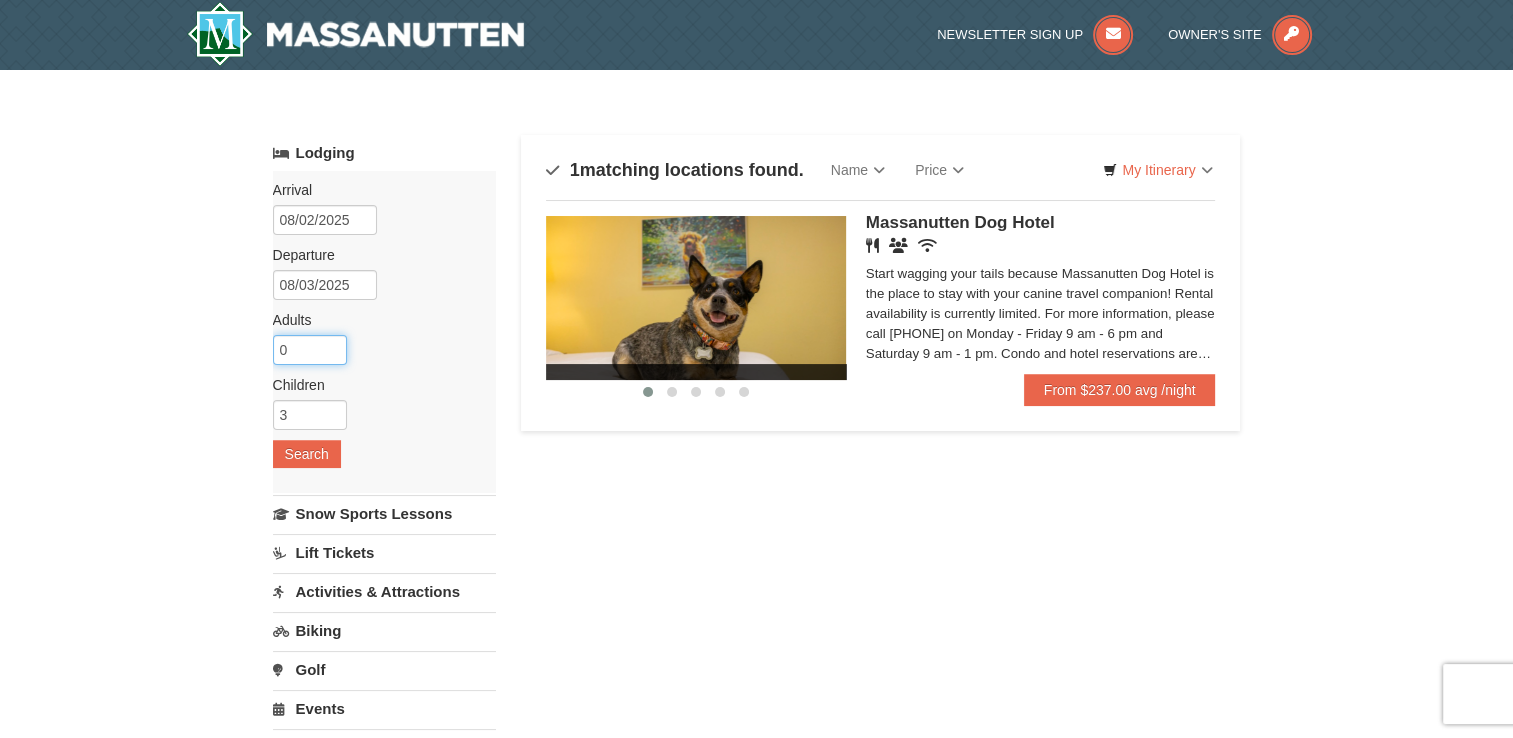 click on "0" at bounding box center [310, 350] 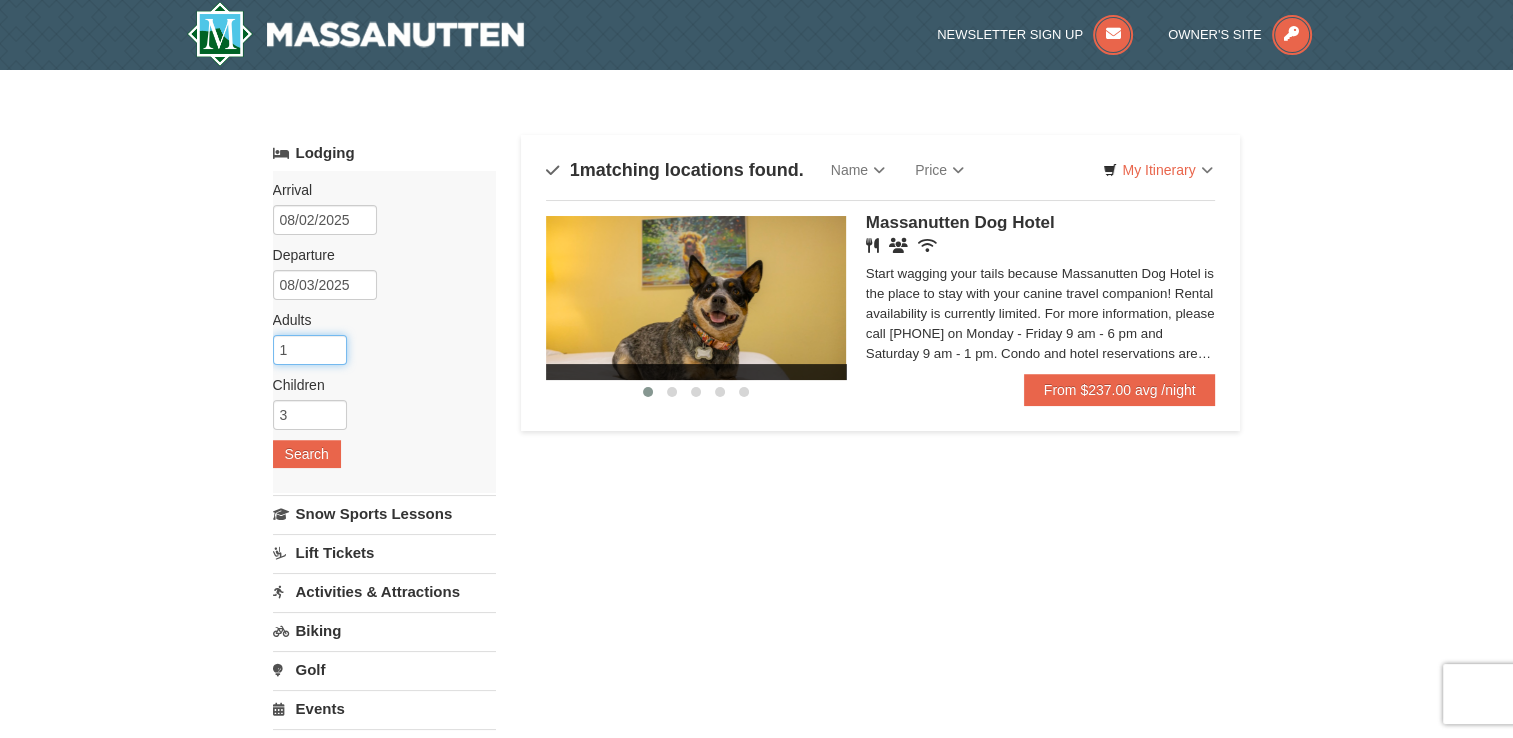 type on "1" 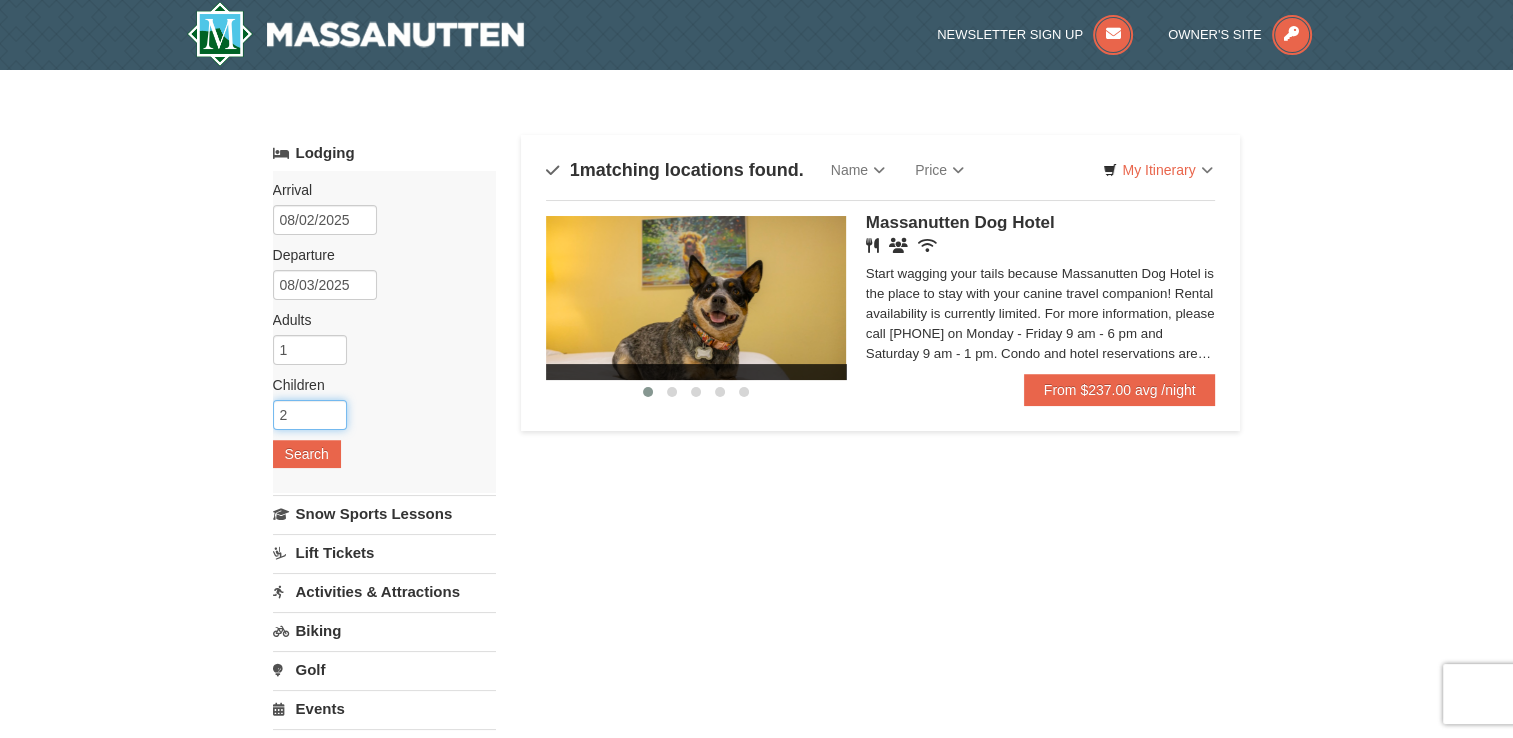 click on "2" at bounding box center (310, 415) 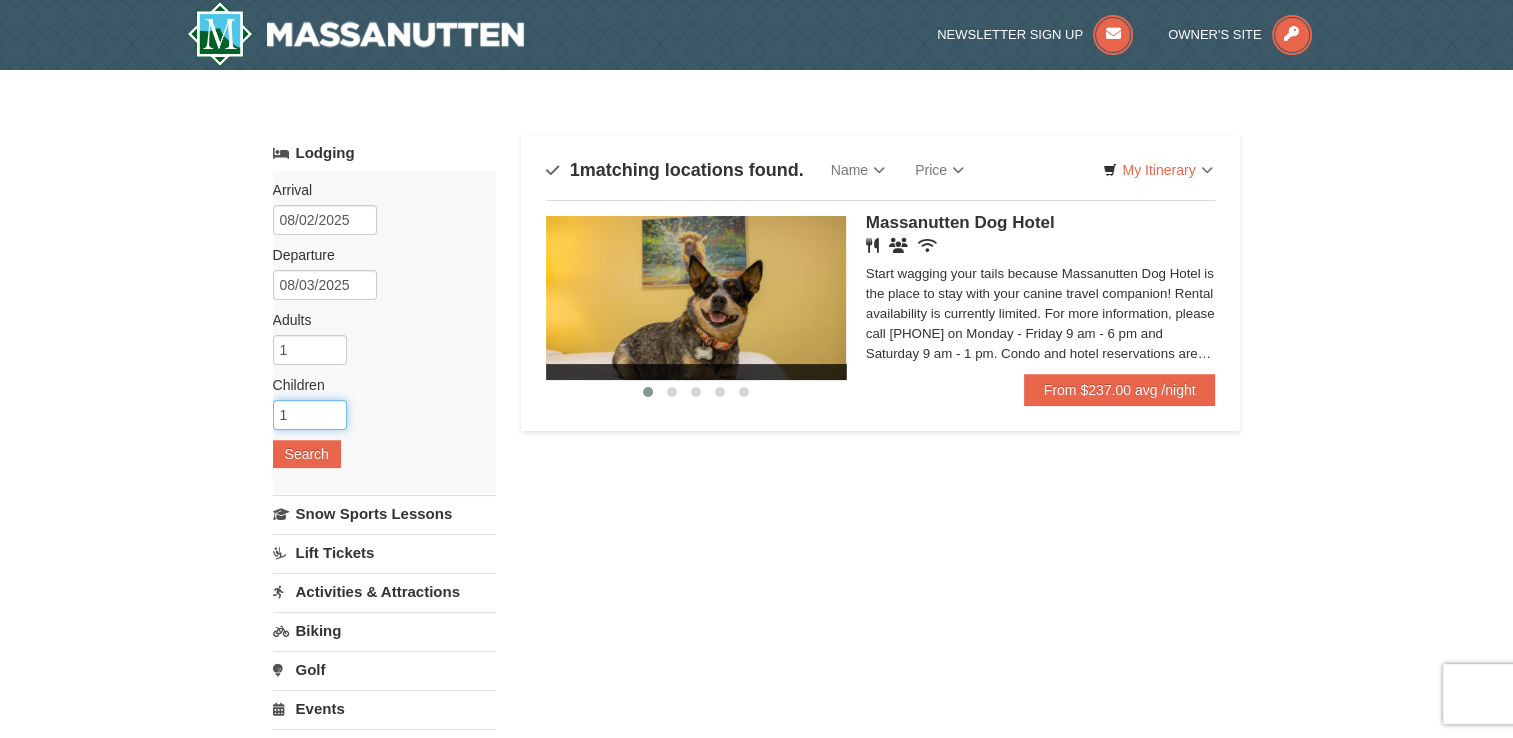 click on "1" at bounding box center (310, 415) 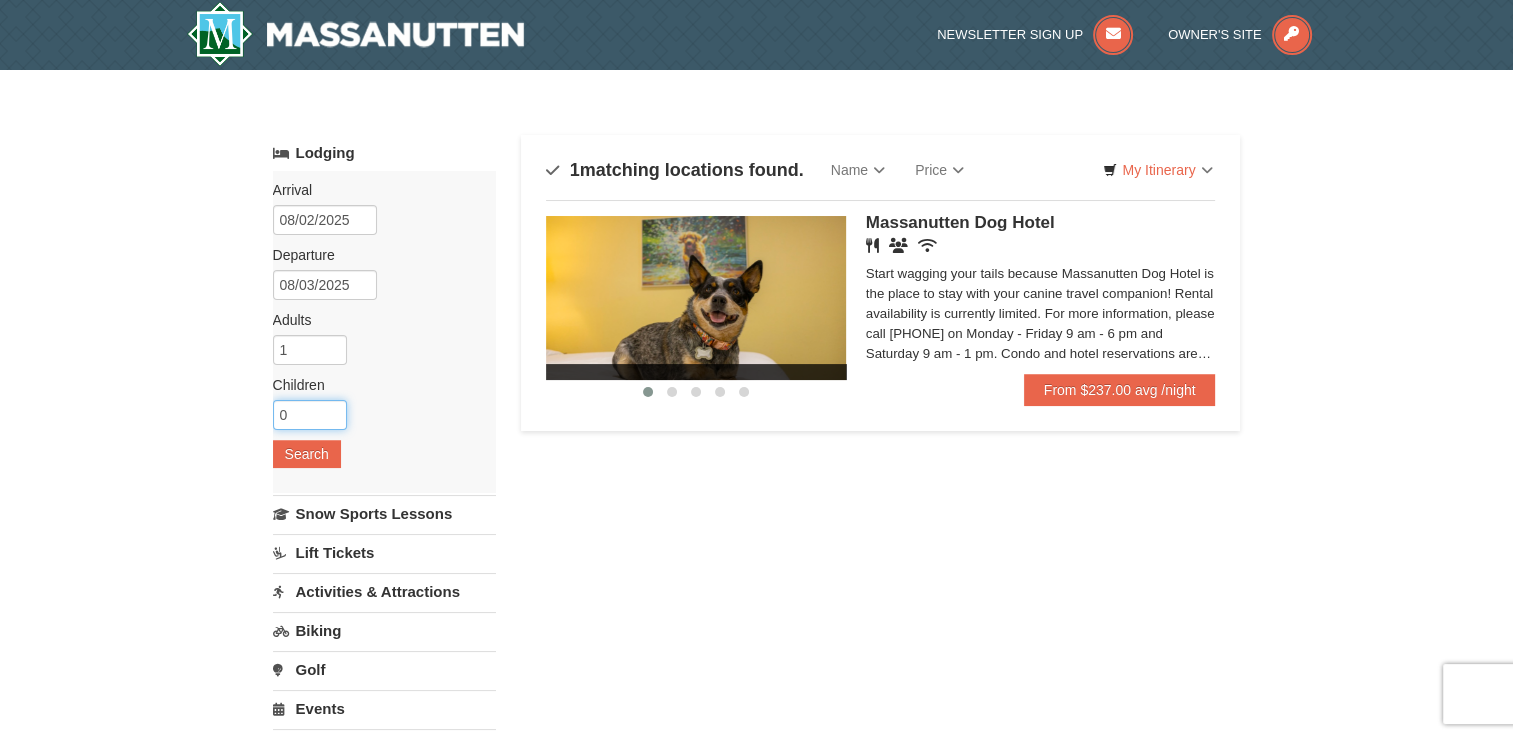 type on "0" 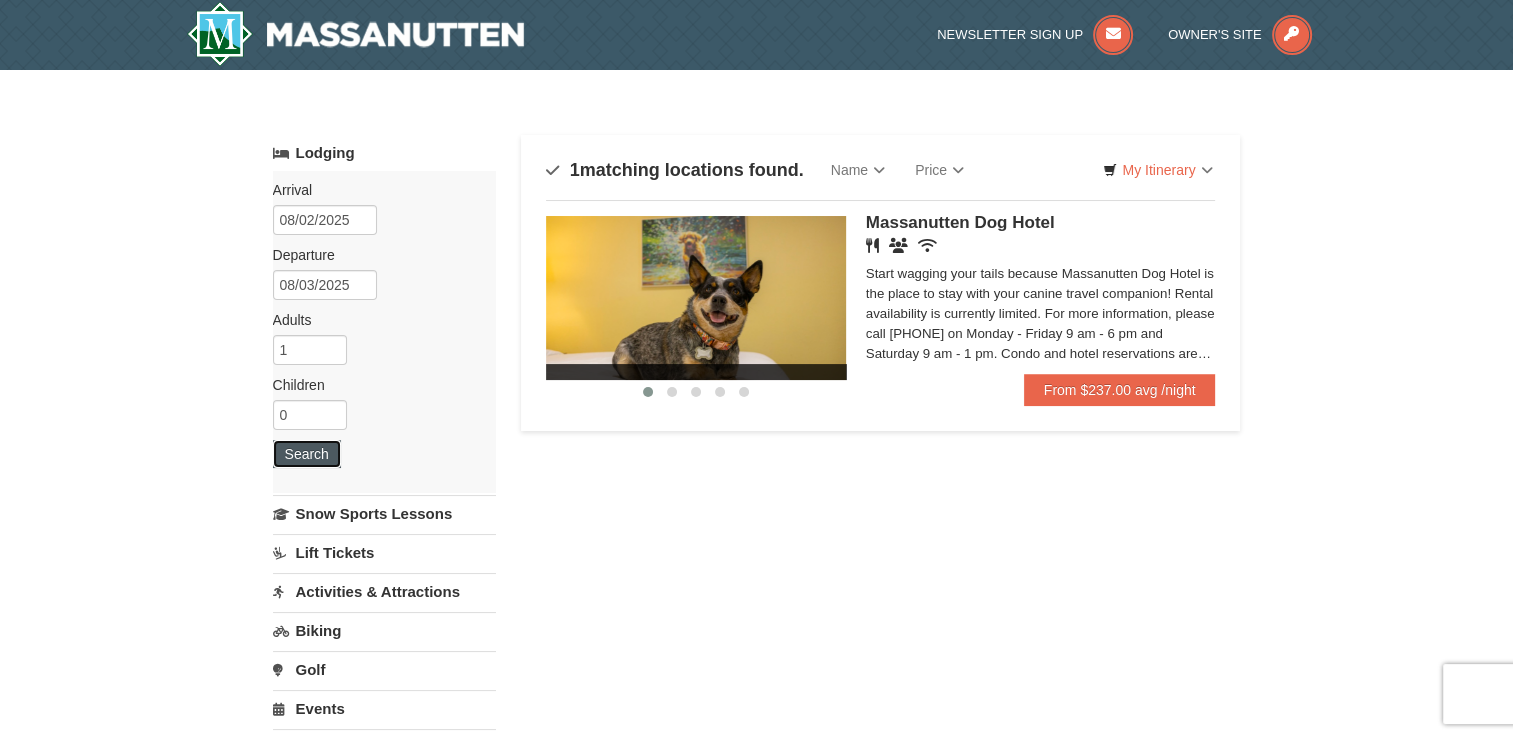 click on "Search" at bounding box center (307, 454) 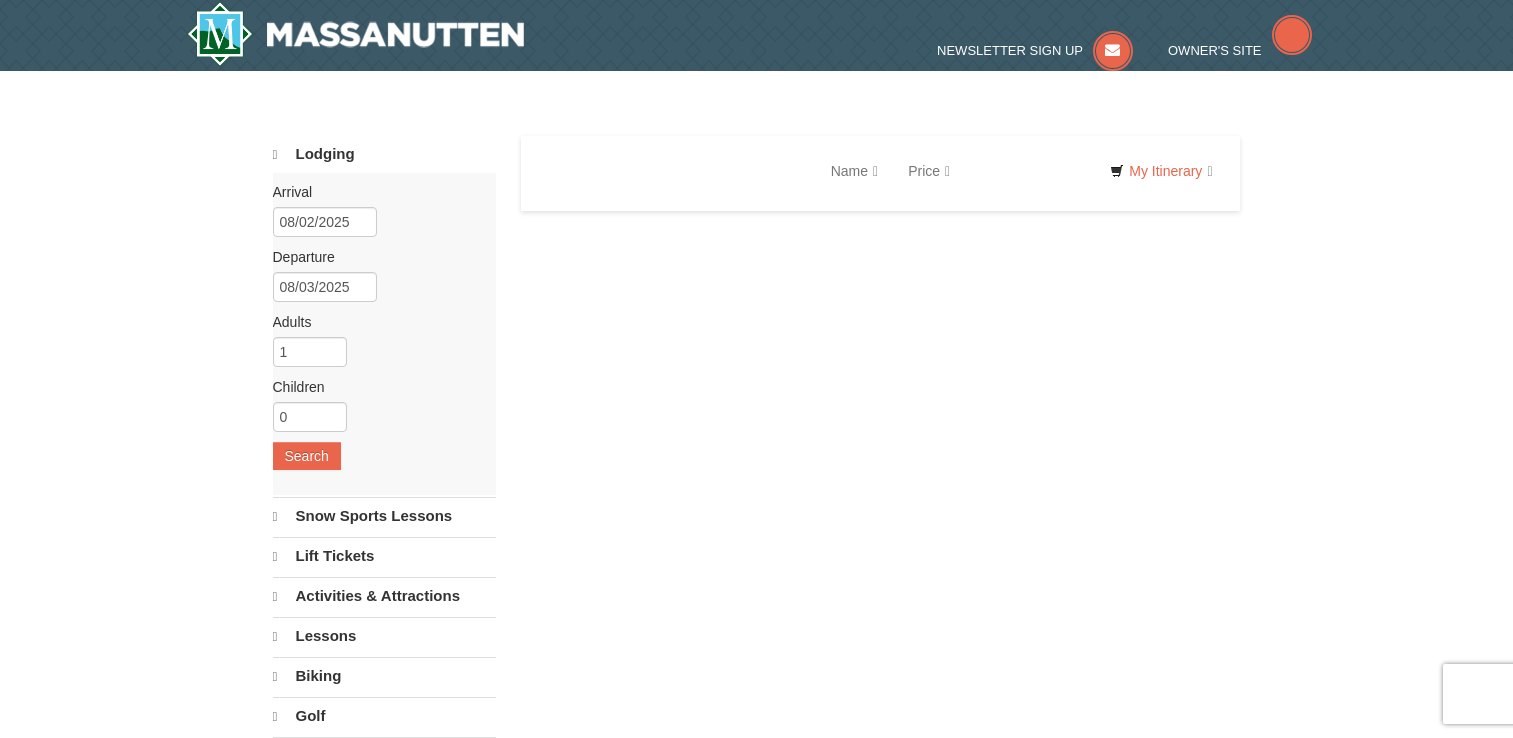scroll, scrollTop: 0, scrollLeft: 0, axis: both 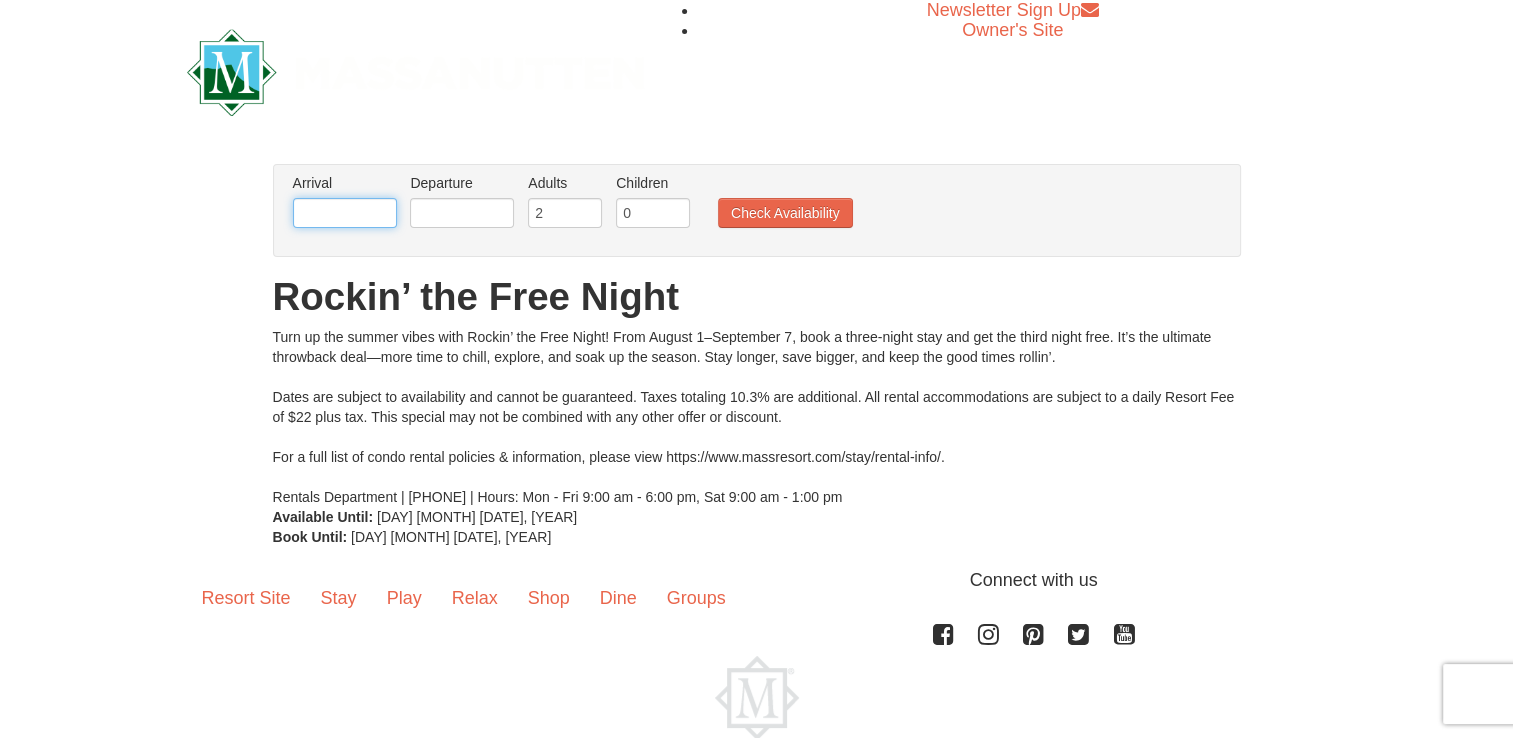 click at bounding box center [345, 213] 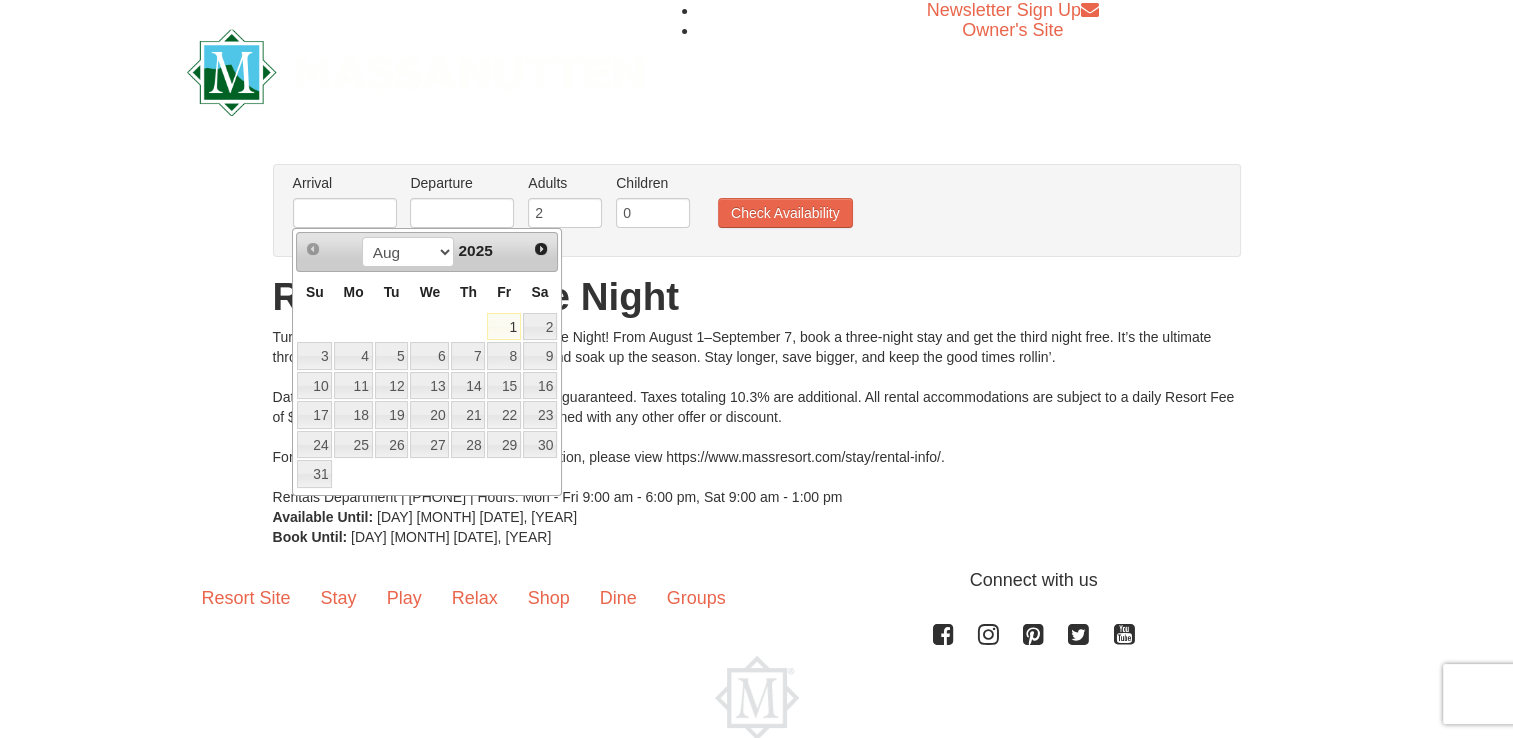 click on "1" at bounding box center [504, 327] 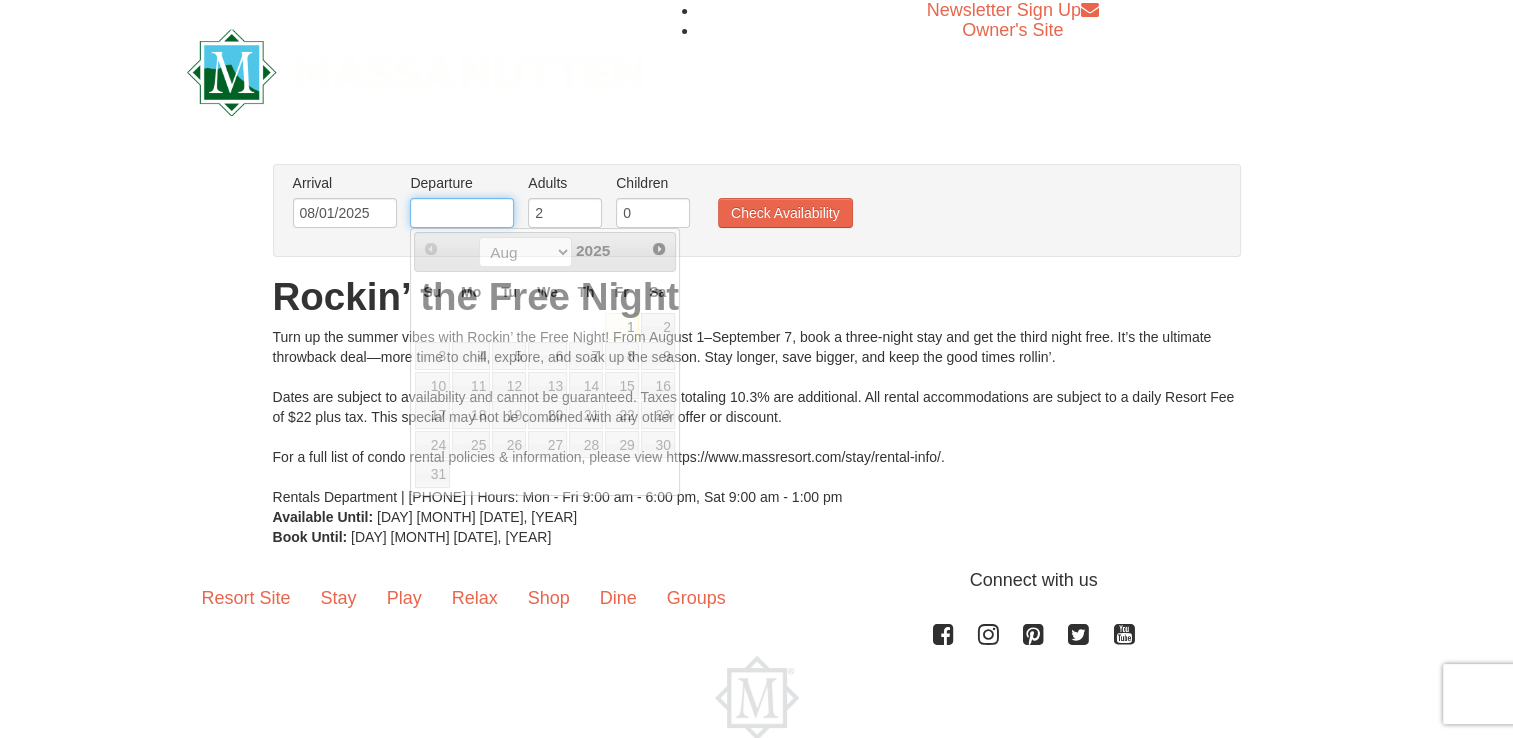 click at bounding box center (462, 213) 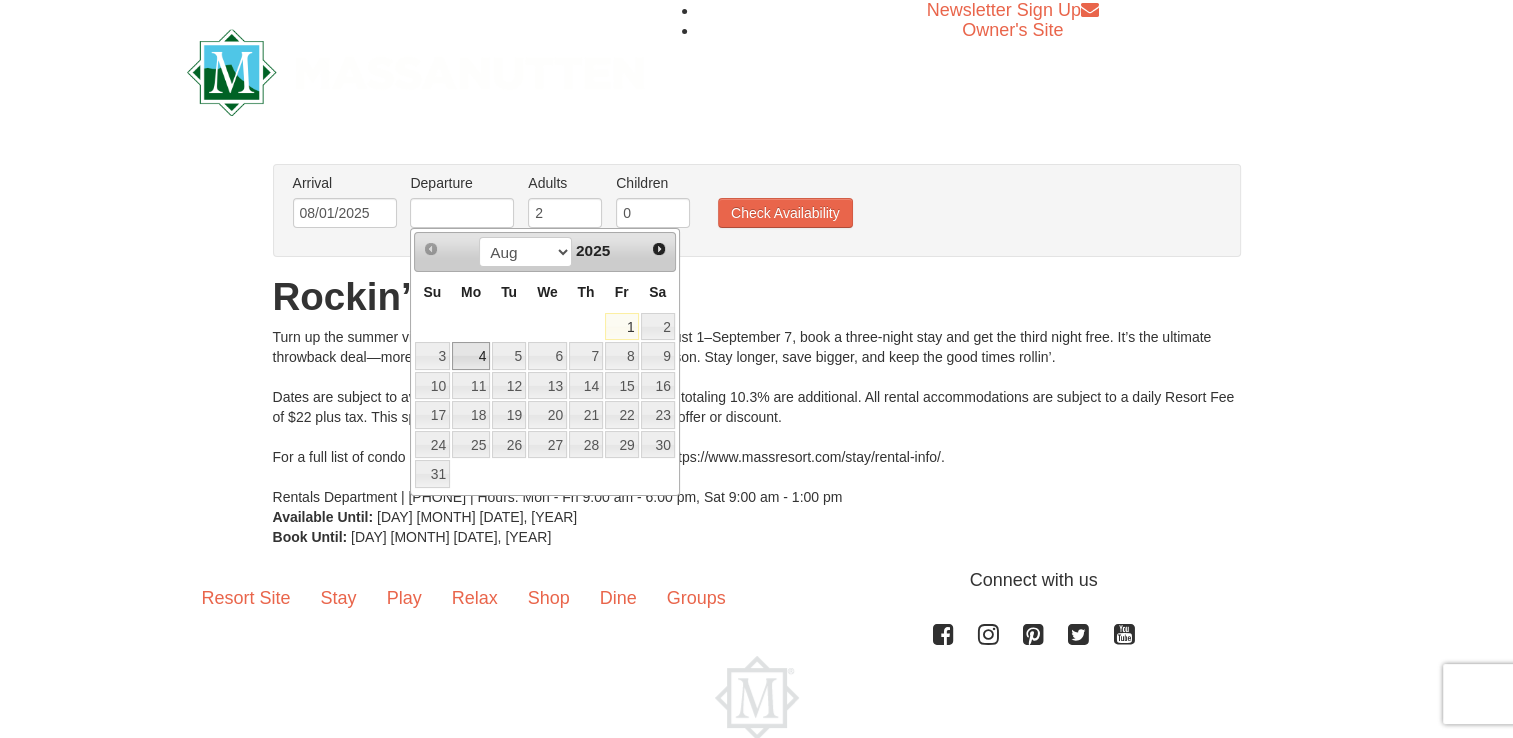 click on "4" at bounding box center (471, 356) 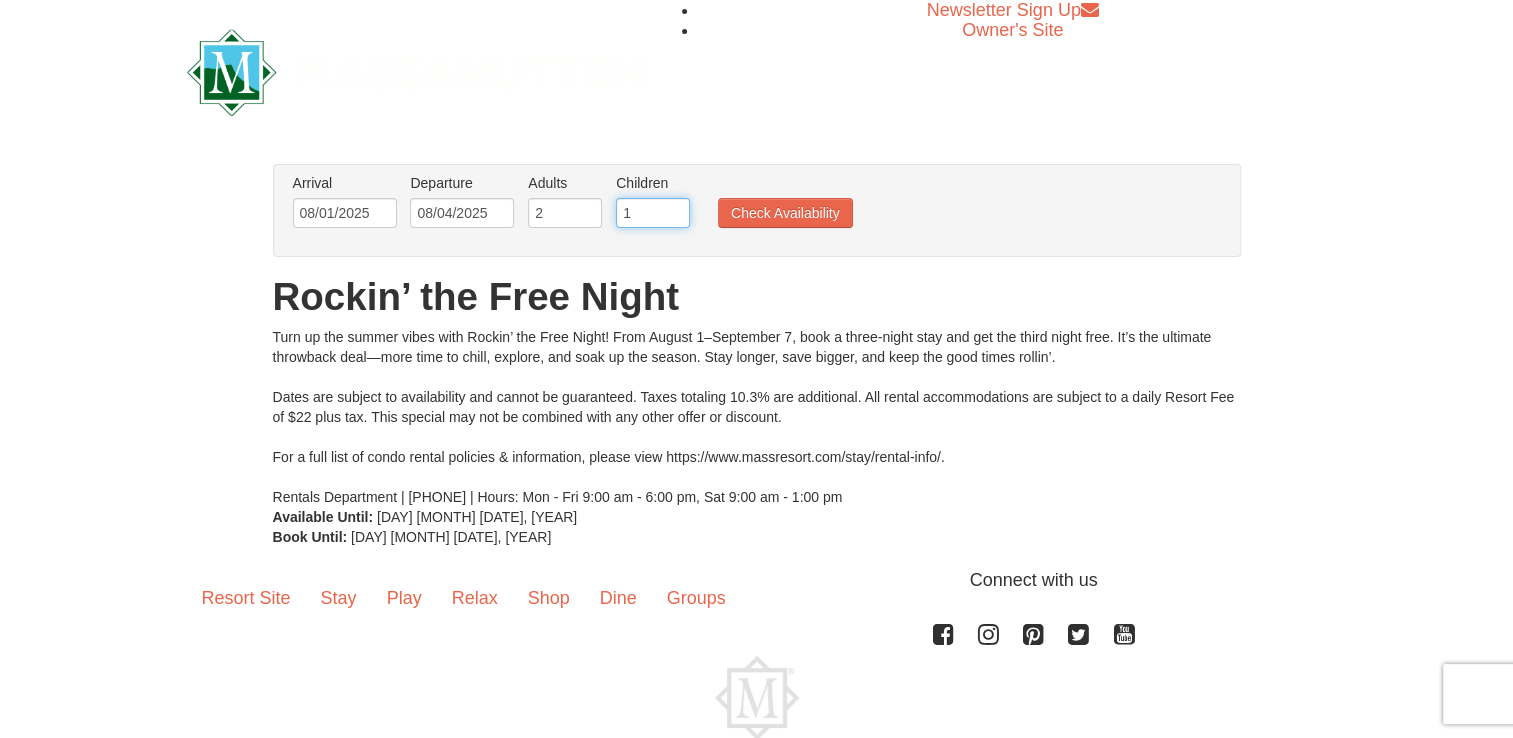 click on "1" at bounding box center [653, 213] 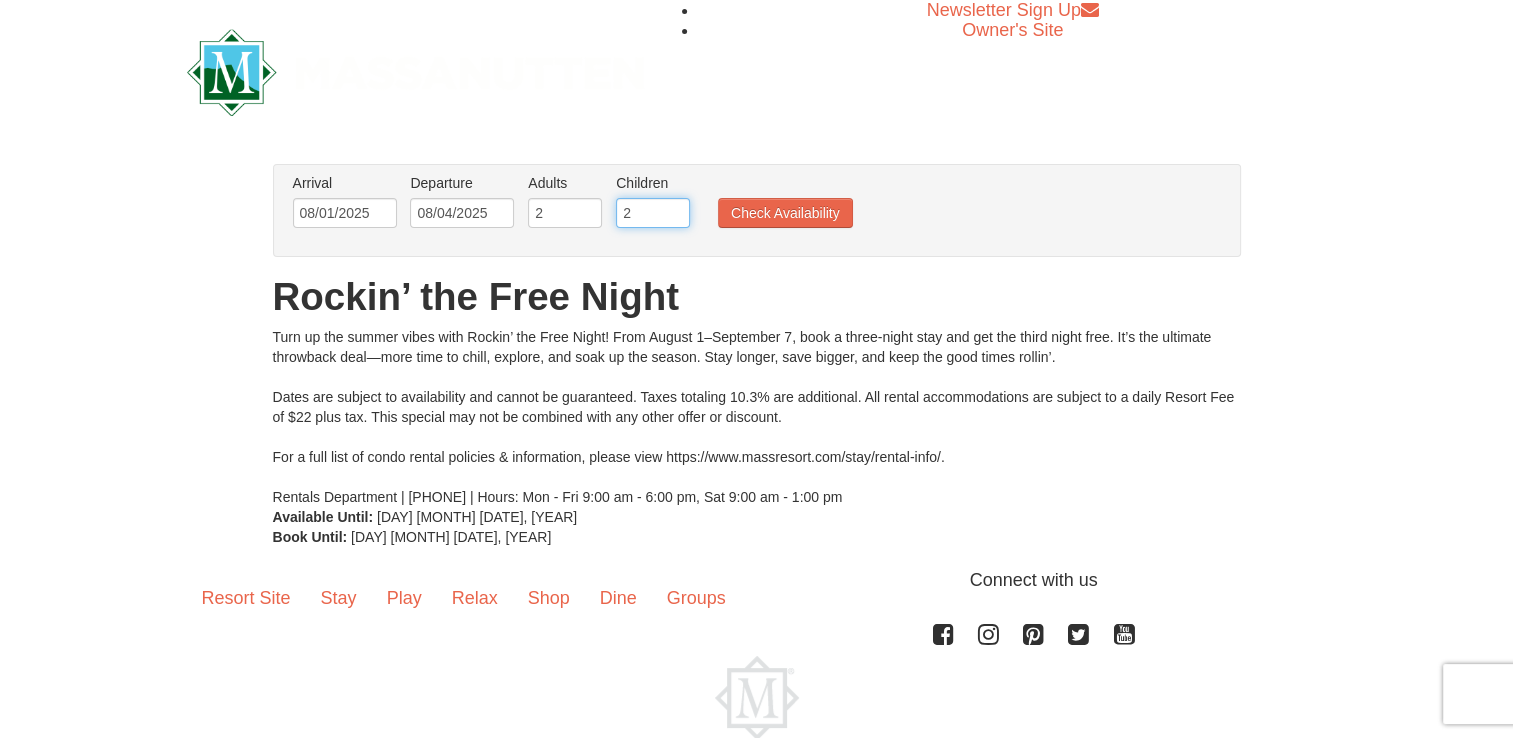 click on "2" at bounding box center (653, 213) 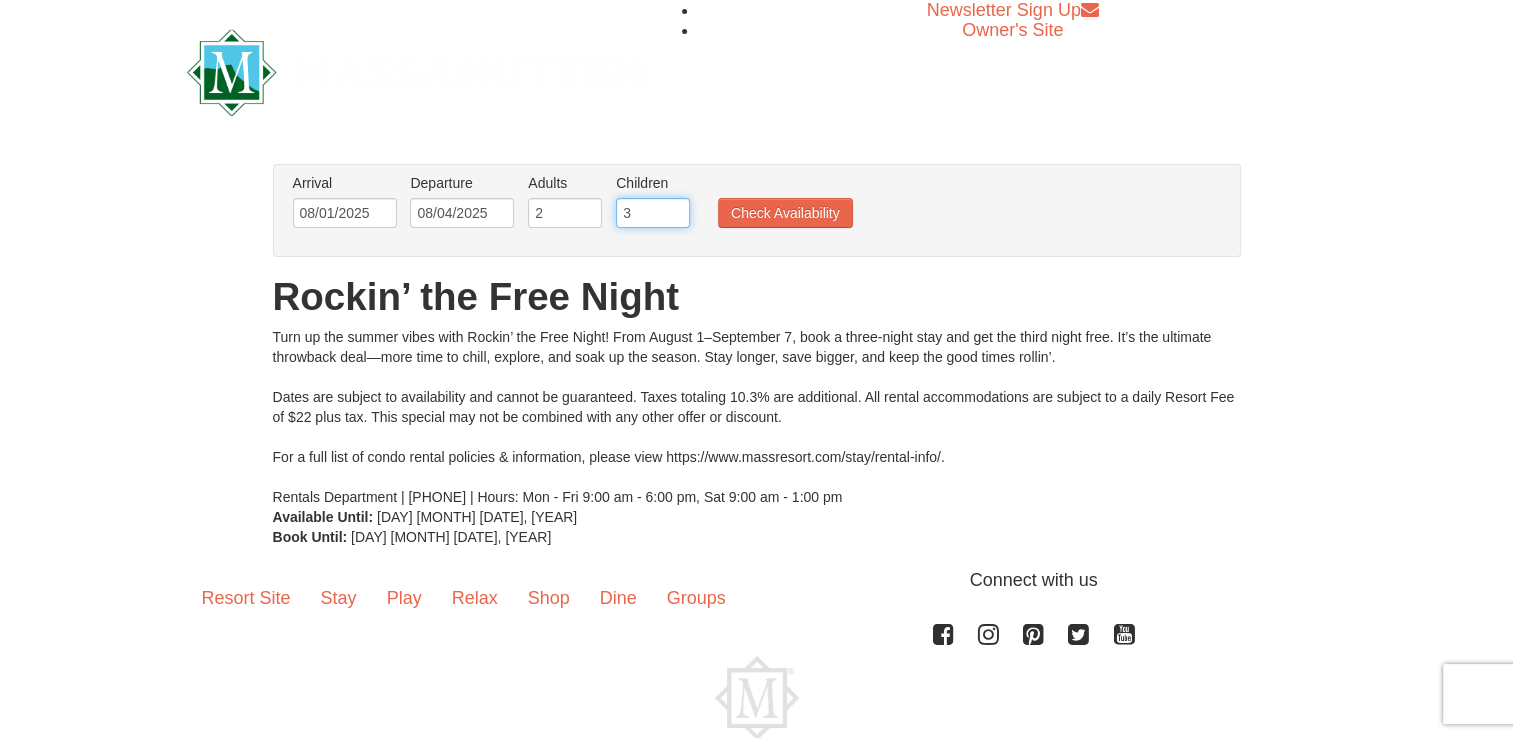 type on "3" 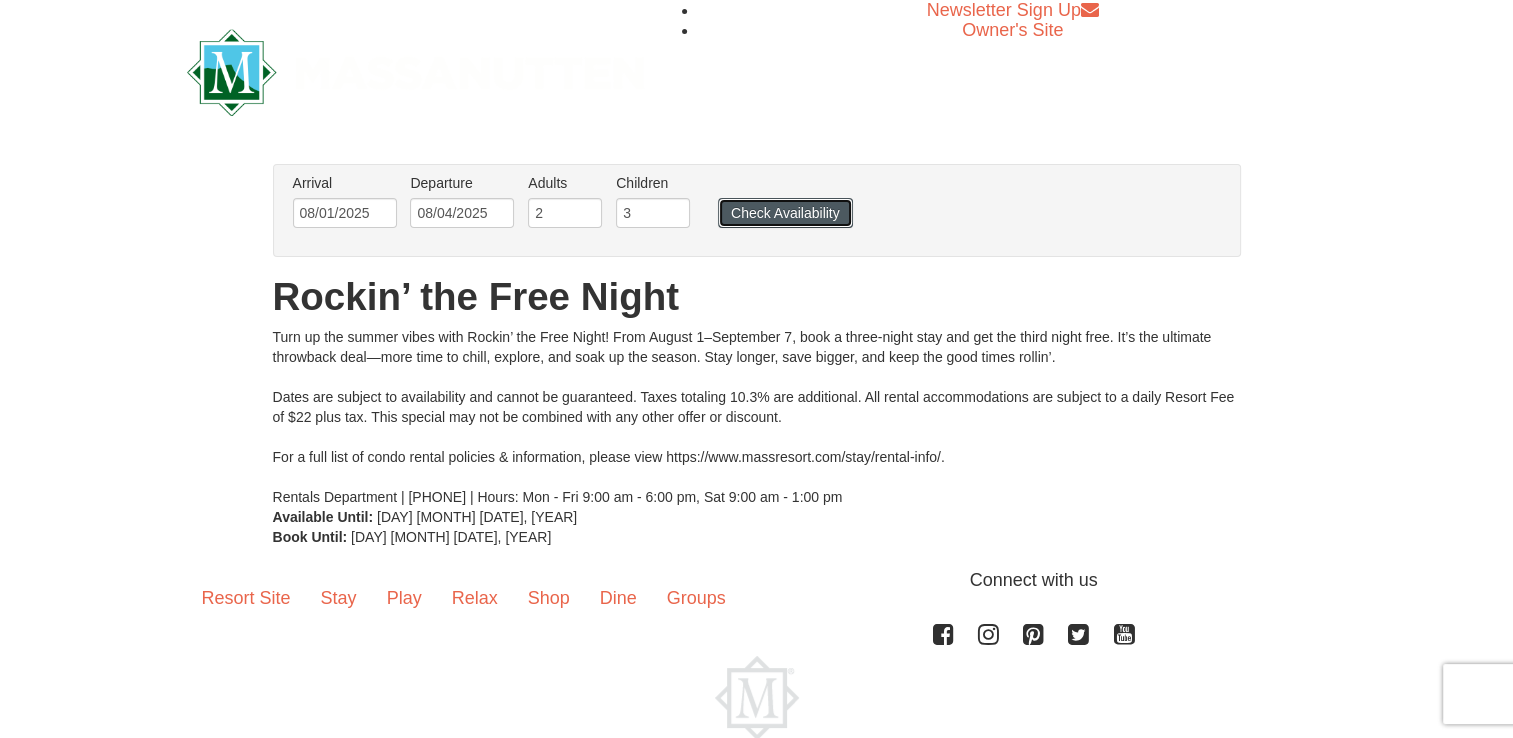 click on "Check Availability" at bounding box center [785, 213] 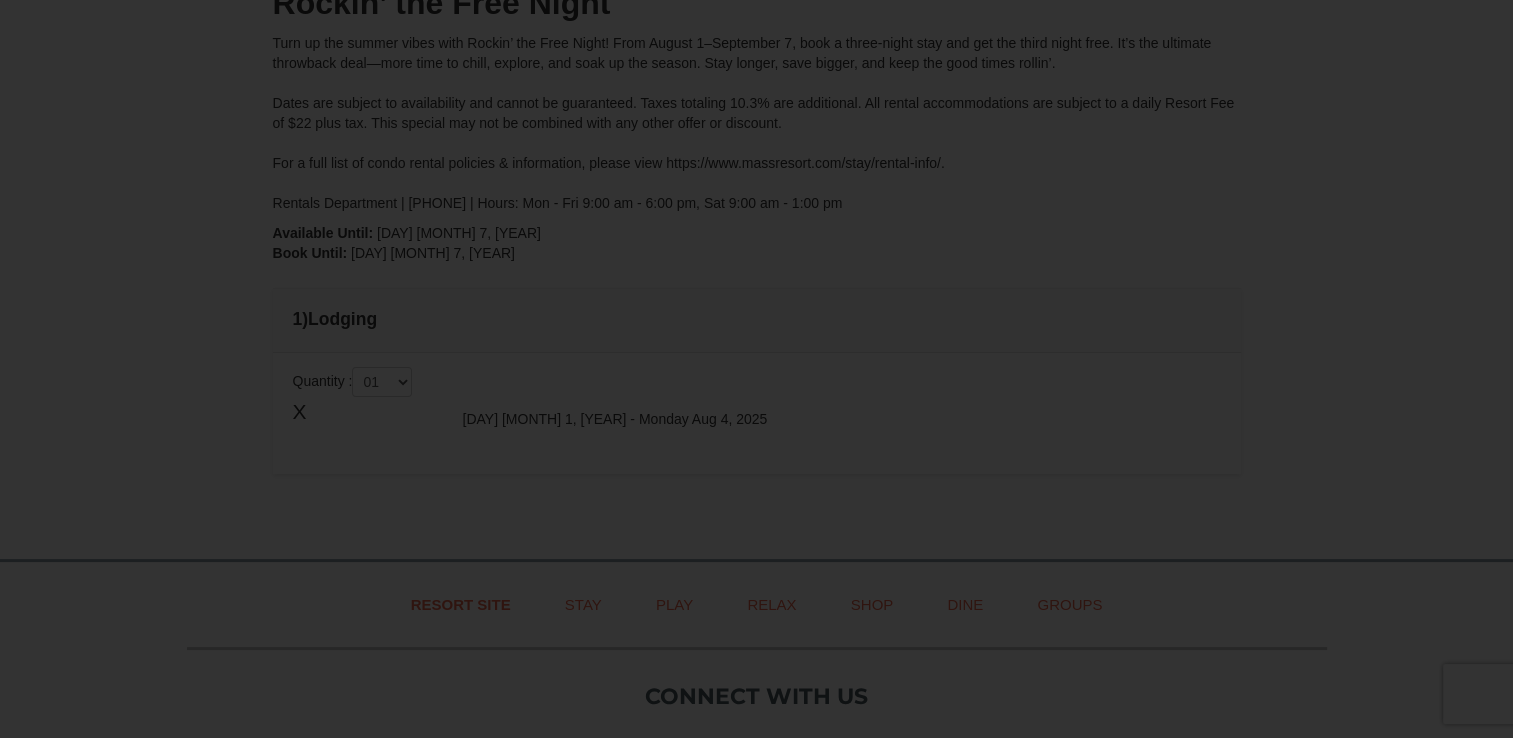 scroll, scrollTop: 0, scrollLeft: 0, axis: both 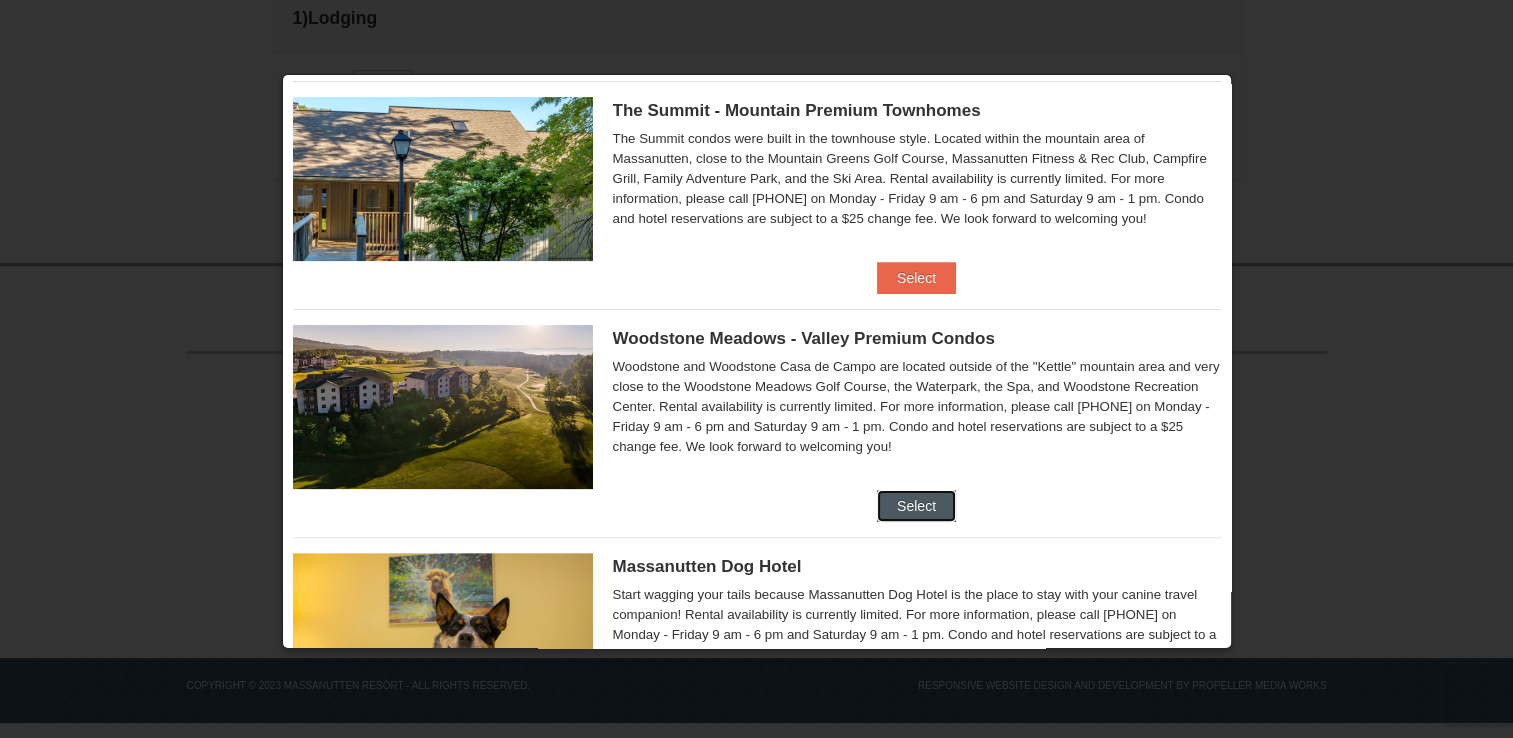 click on "Select" at bounding box center (916, 506) 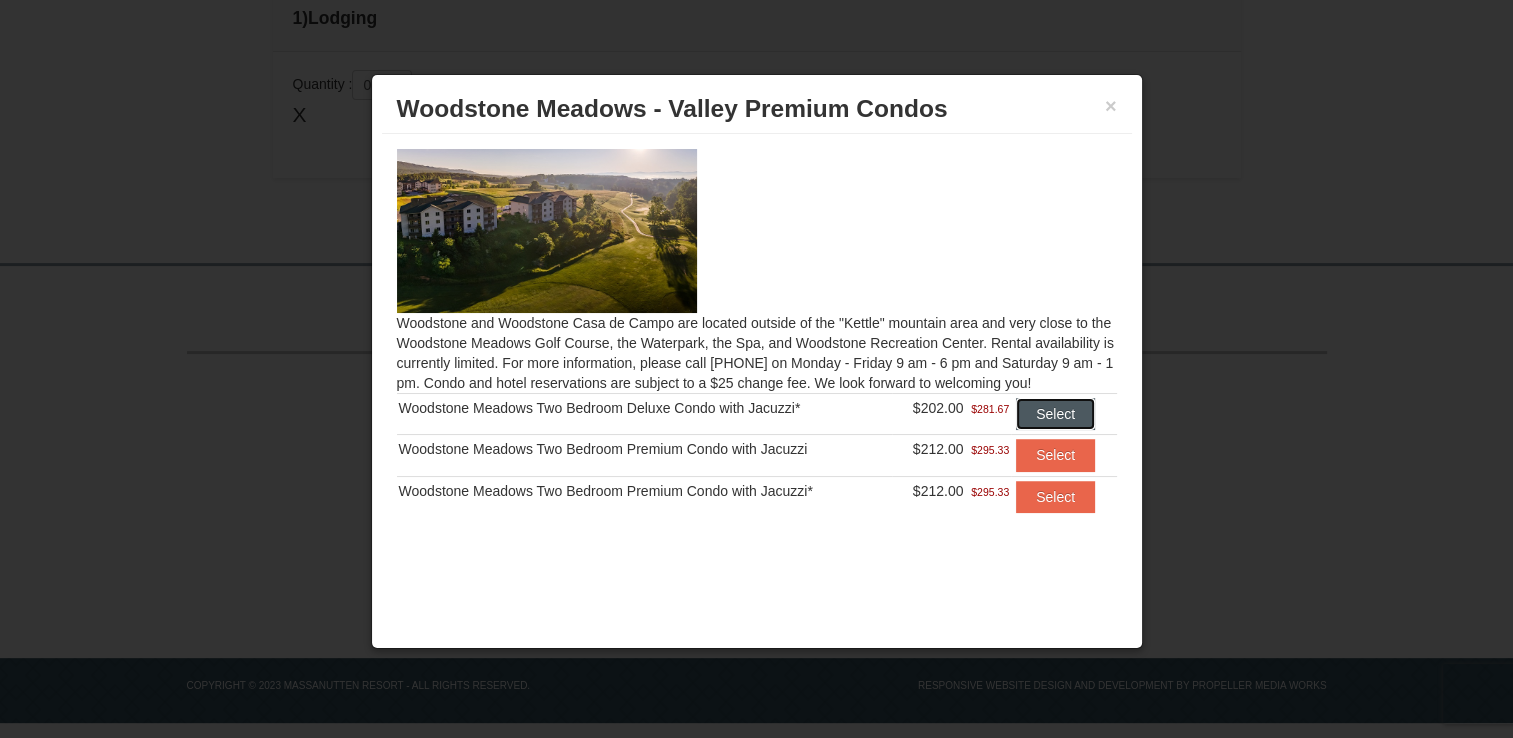 click on "Select" at bounding box center (1055, 414) 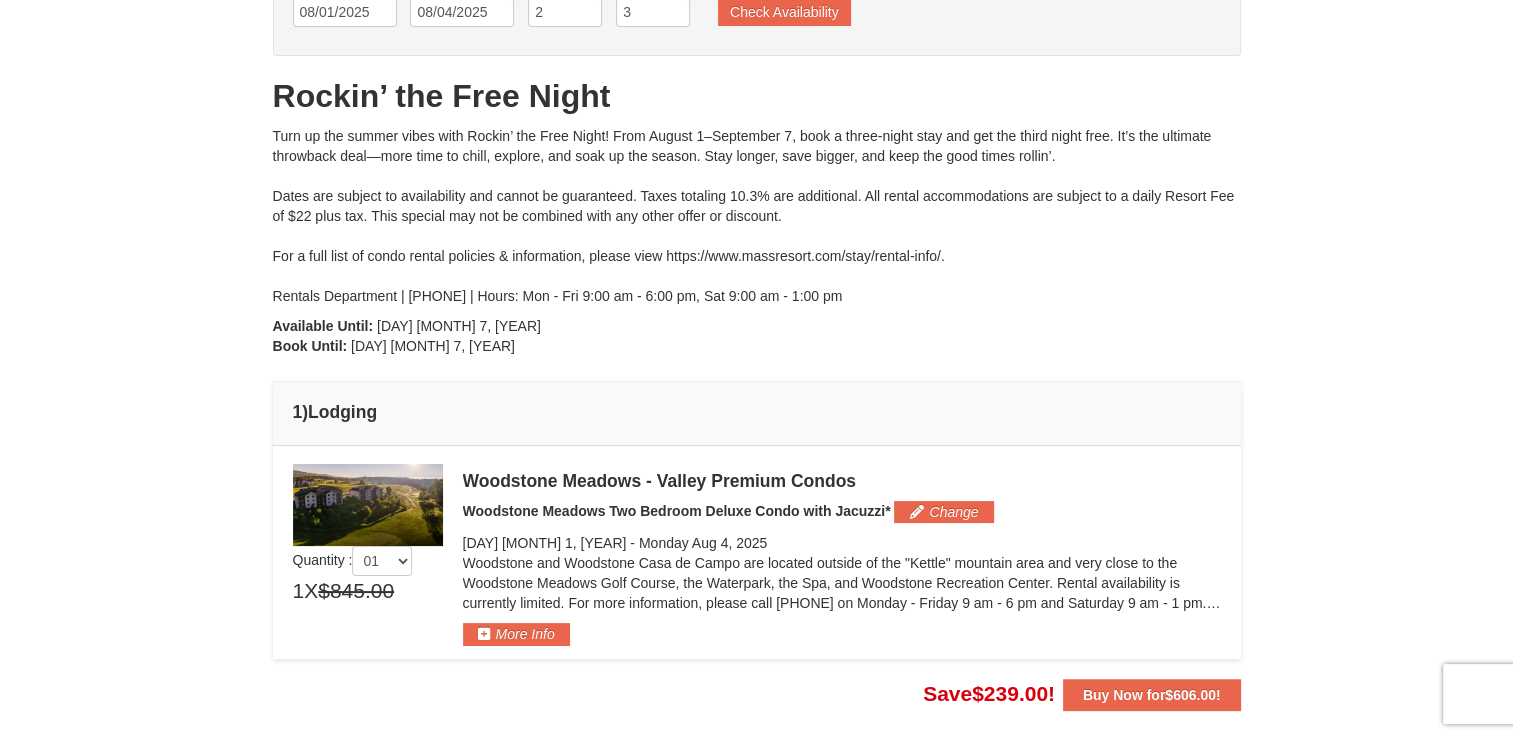 scroll, scrollTop: 0, scrollLeft: 0, axis: both 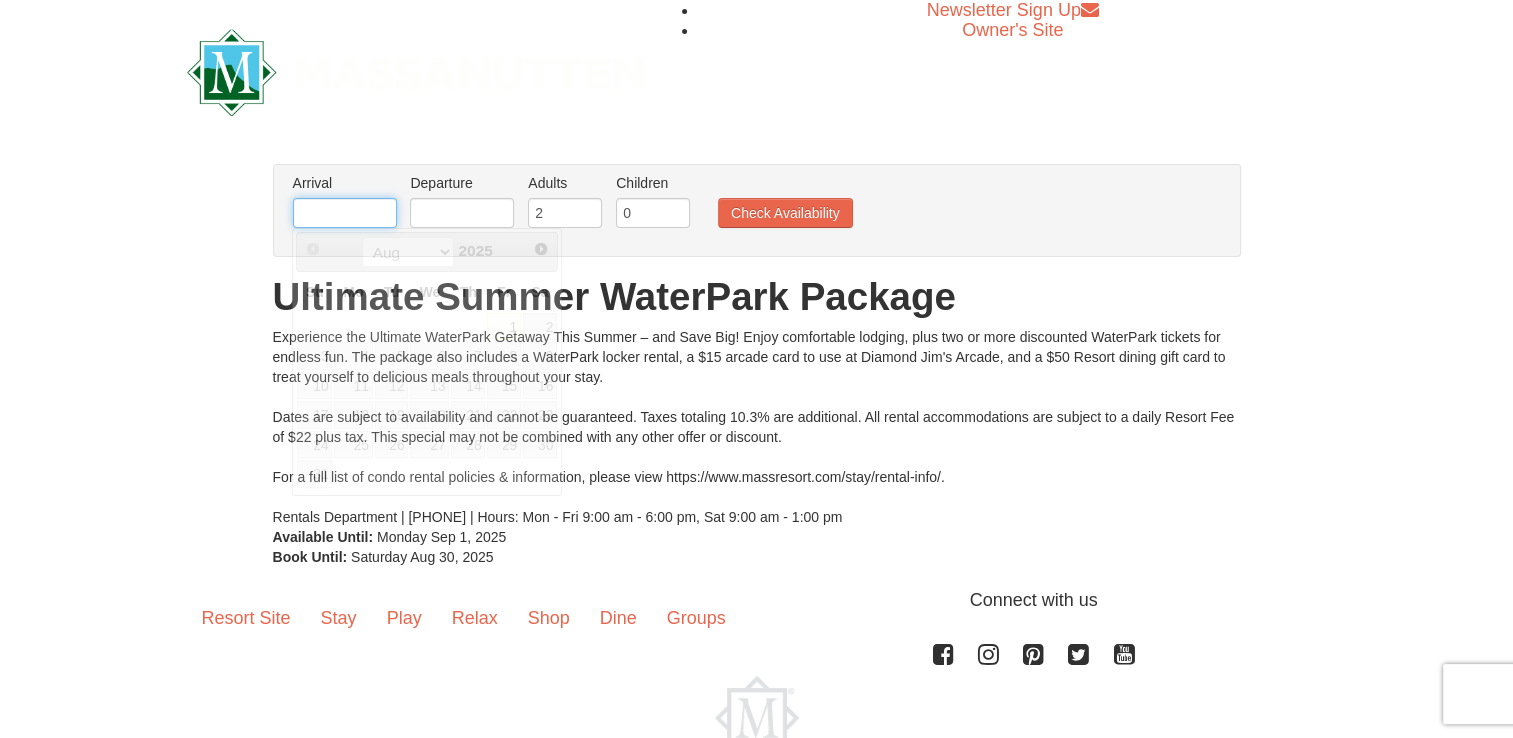 click at bounding box center [345, 213] 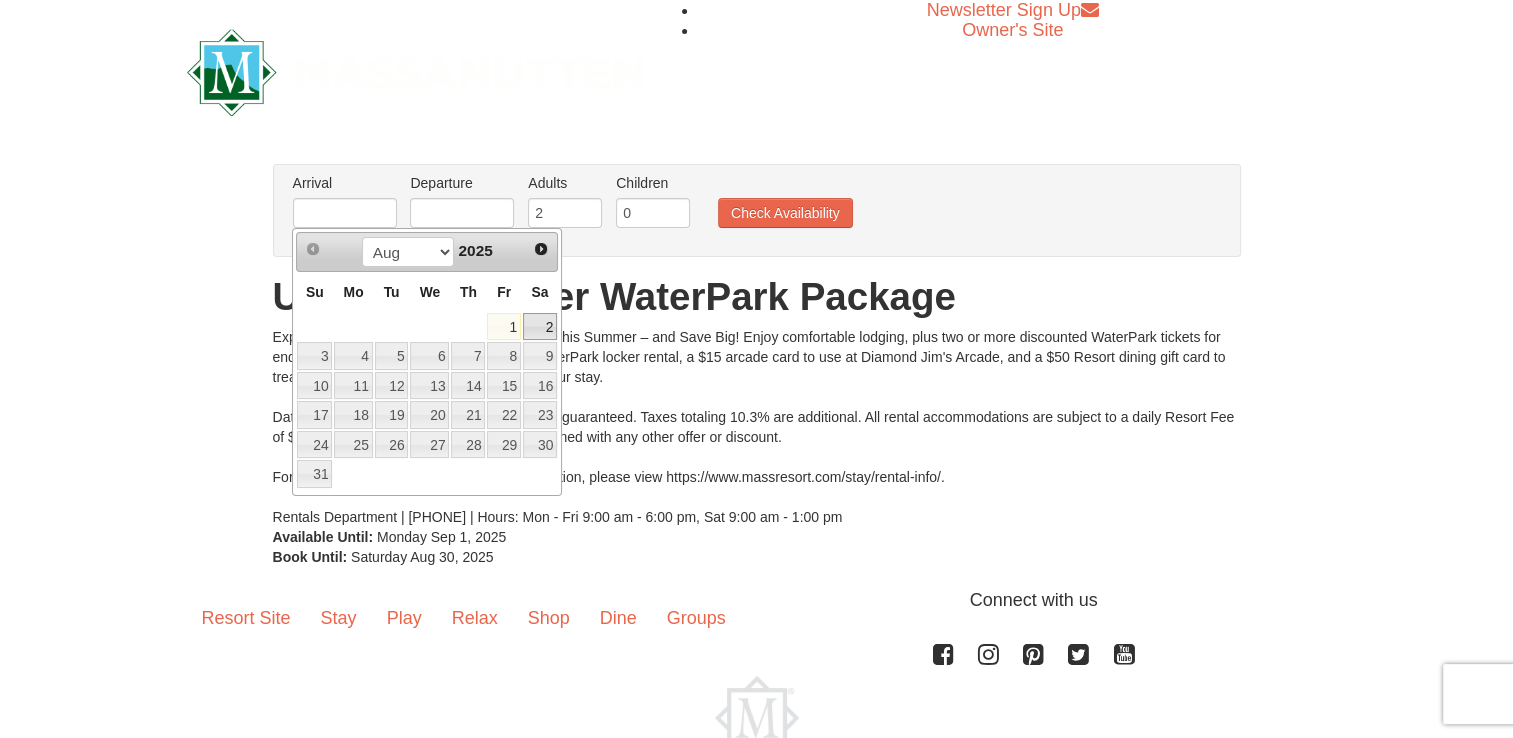 click on "2" at bounding box center [540, 327] 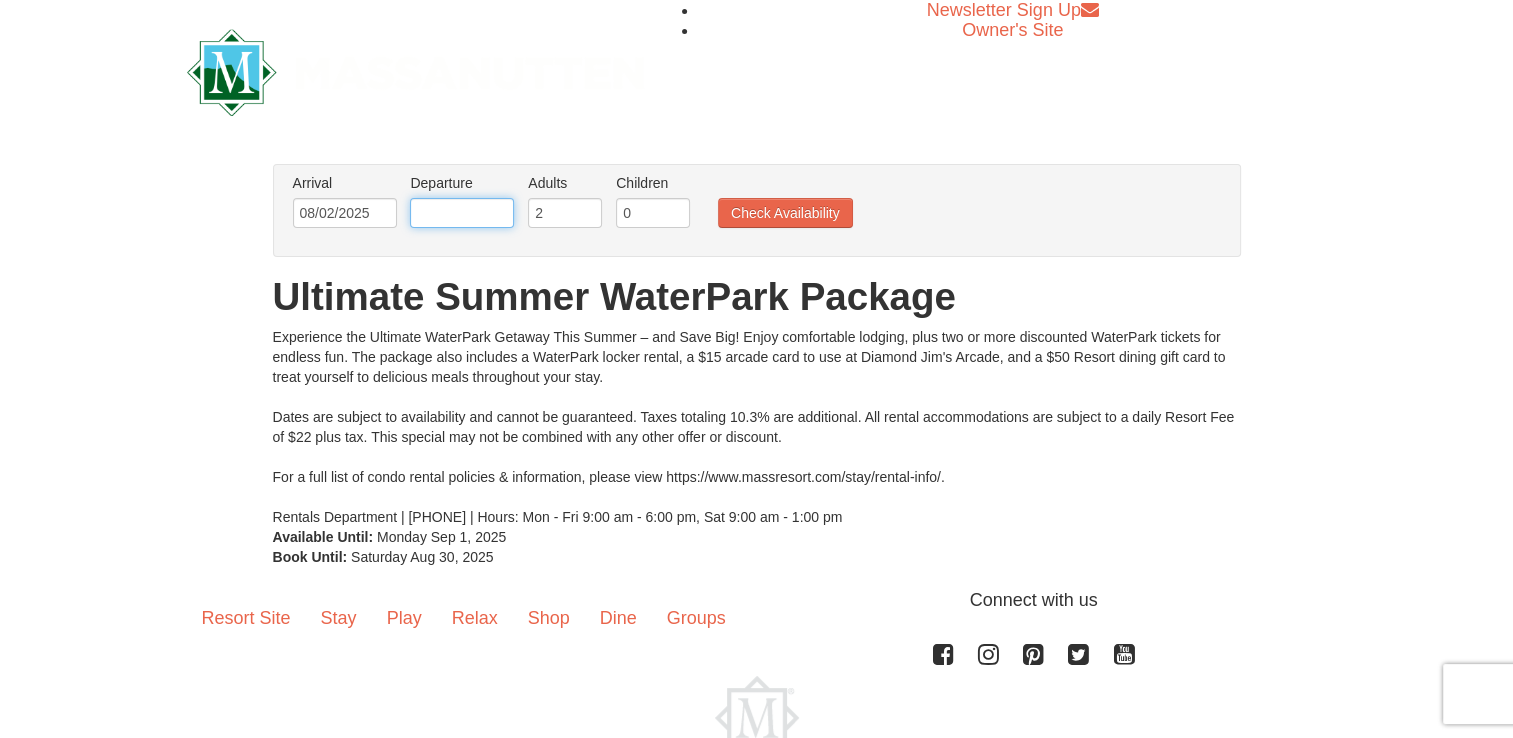 click at bounding box center (462, 213) 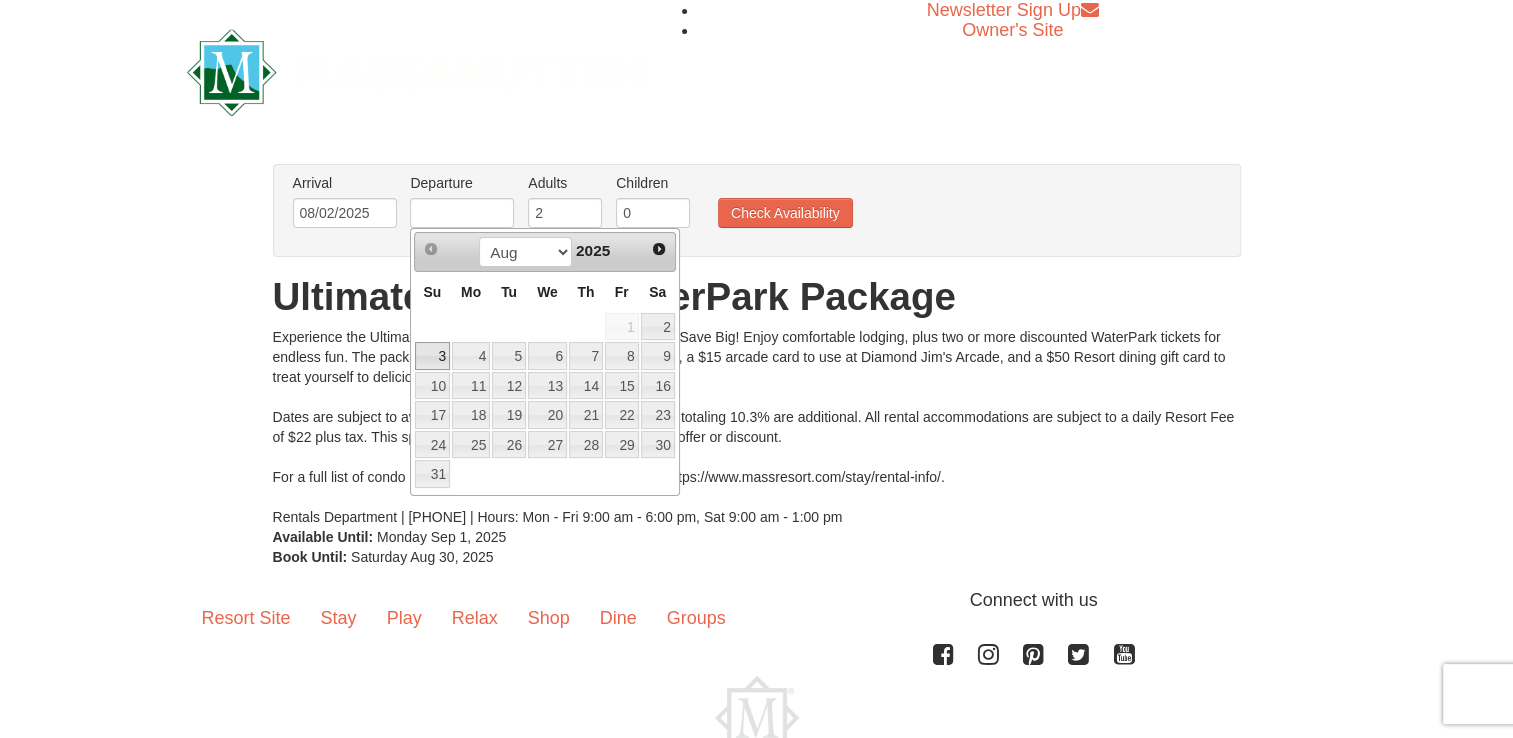 click on "3" at bounding box center (432, 356) 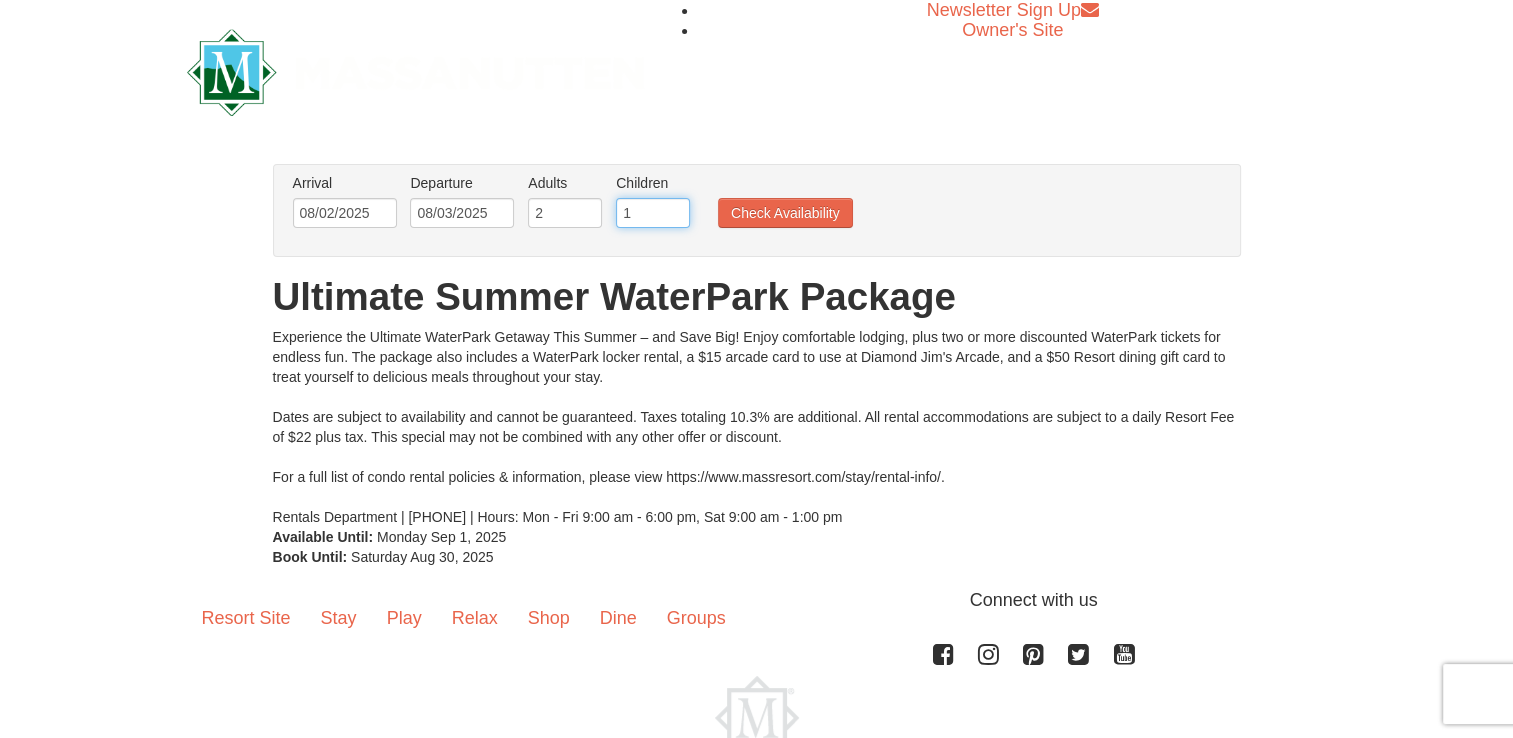click on "1" at bounding box center [653, 213] 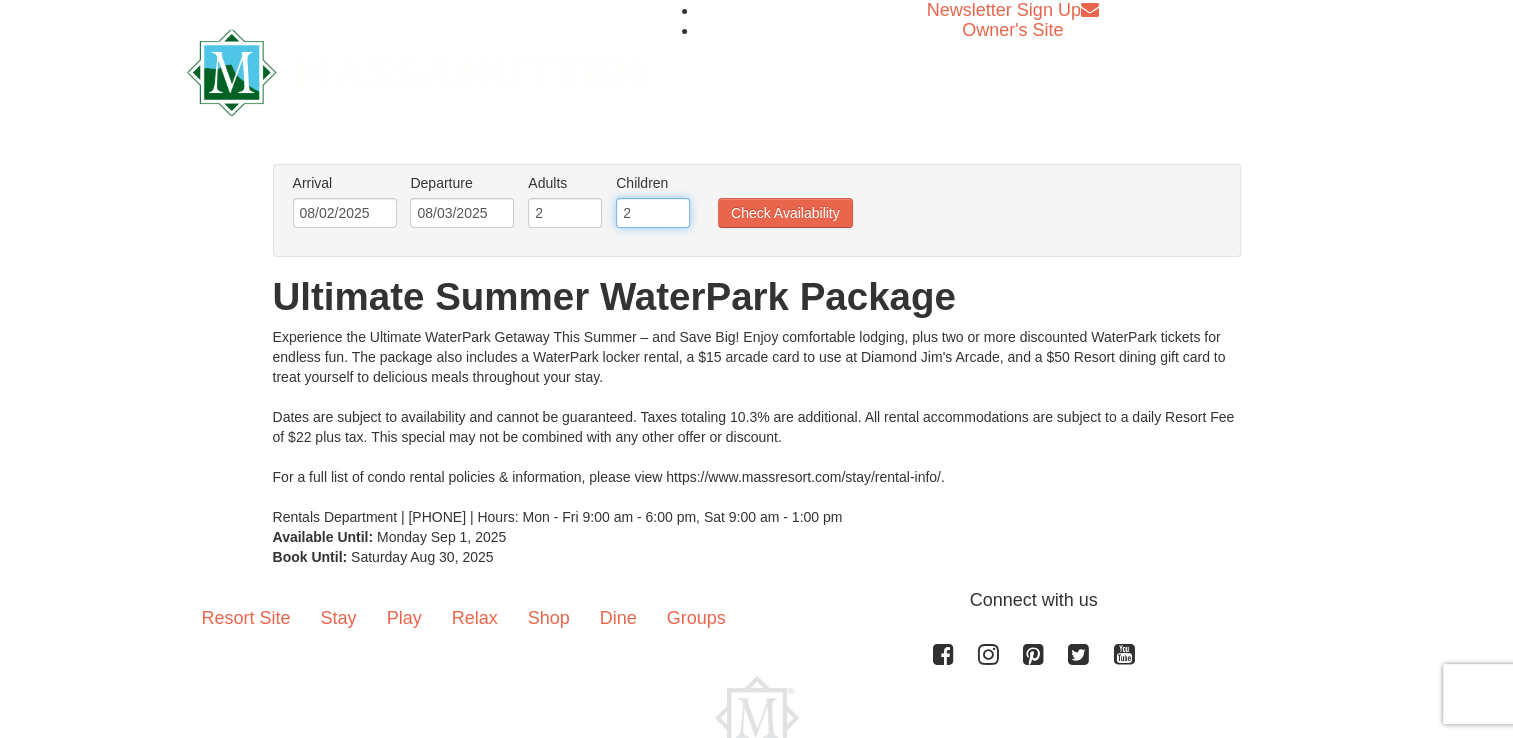 click on "2" at bounding box center [653, 213] 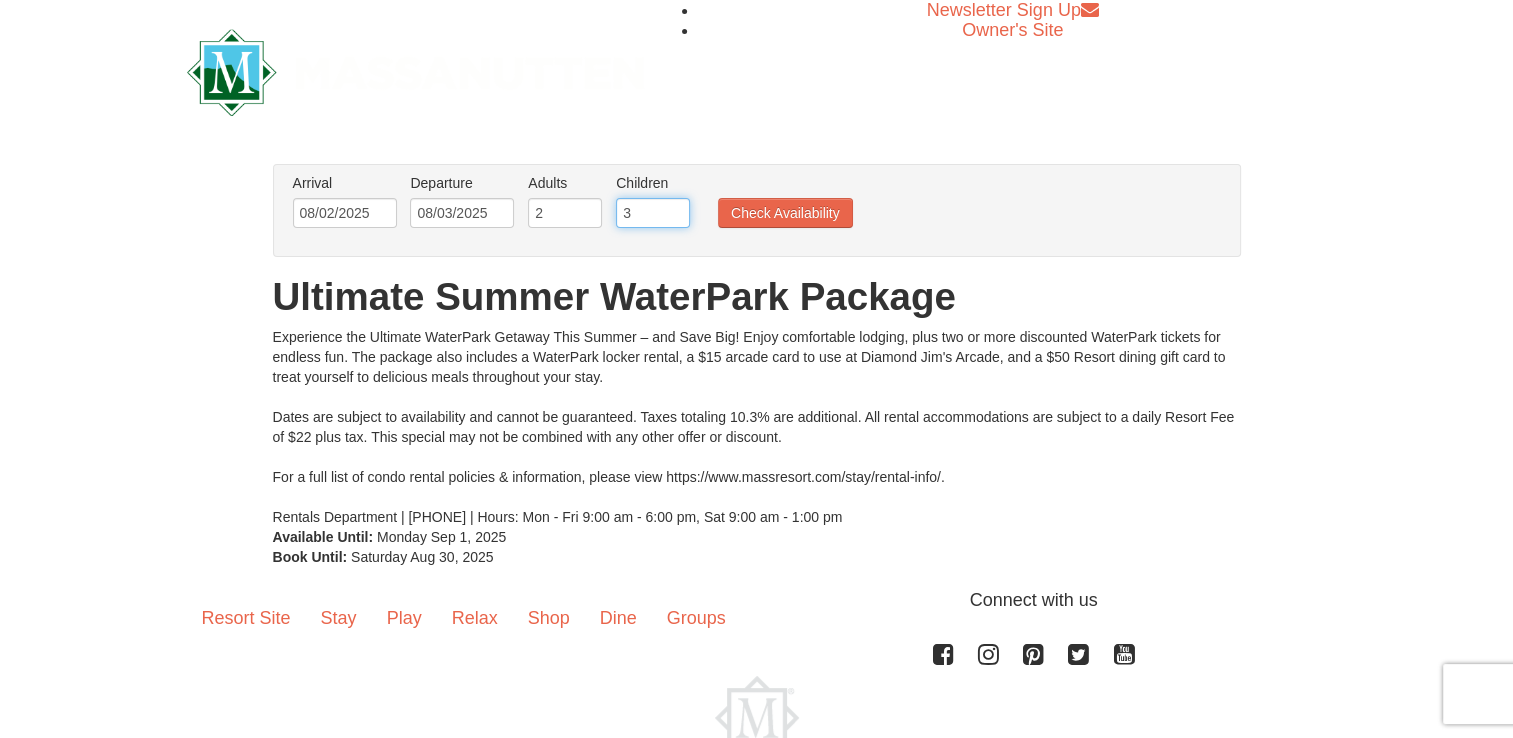 type on "3" 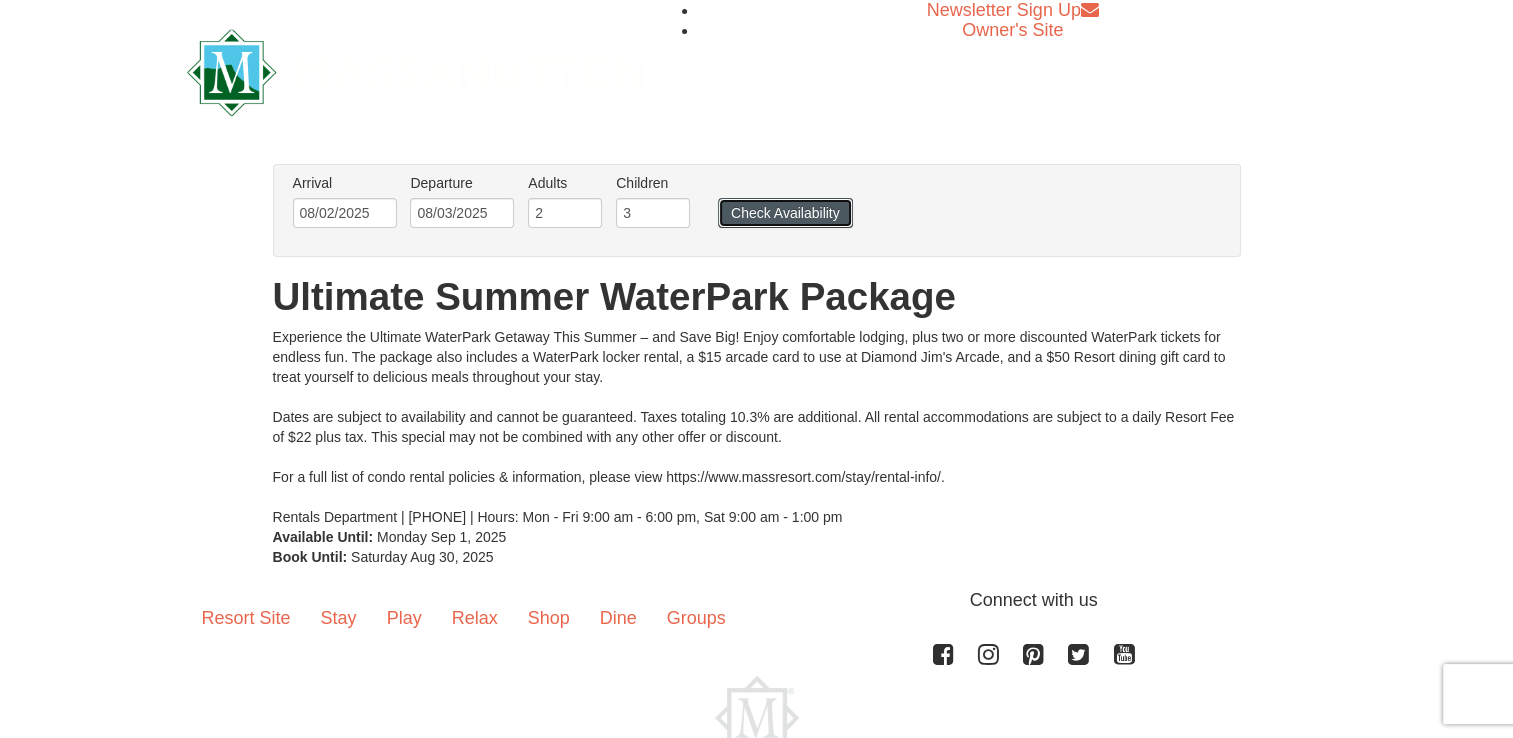 click on "Check Availability" at bounding box center (785, 213) 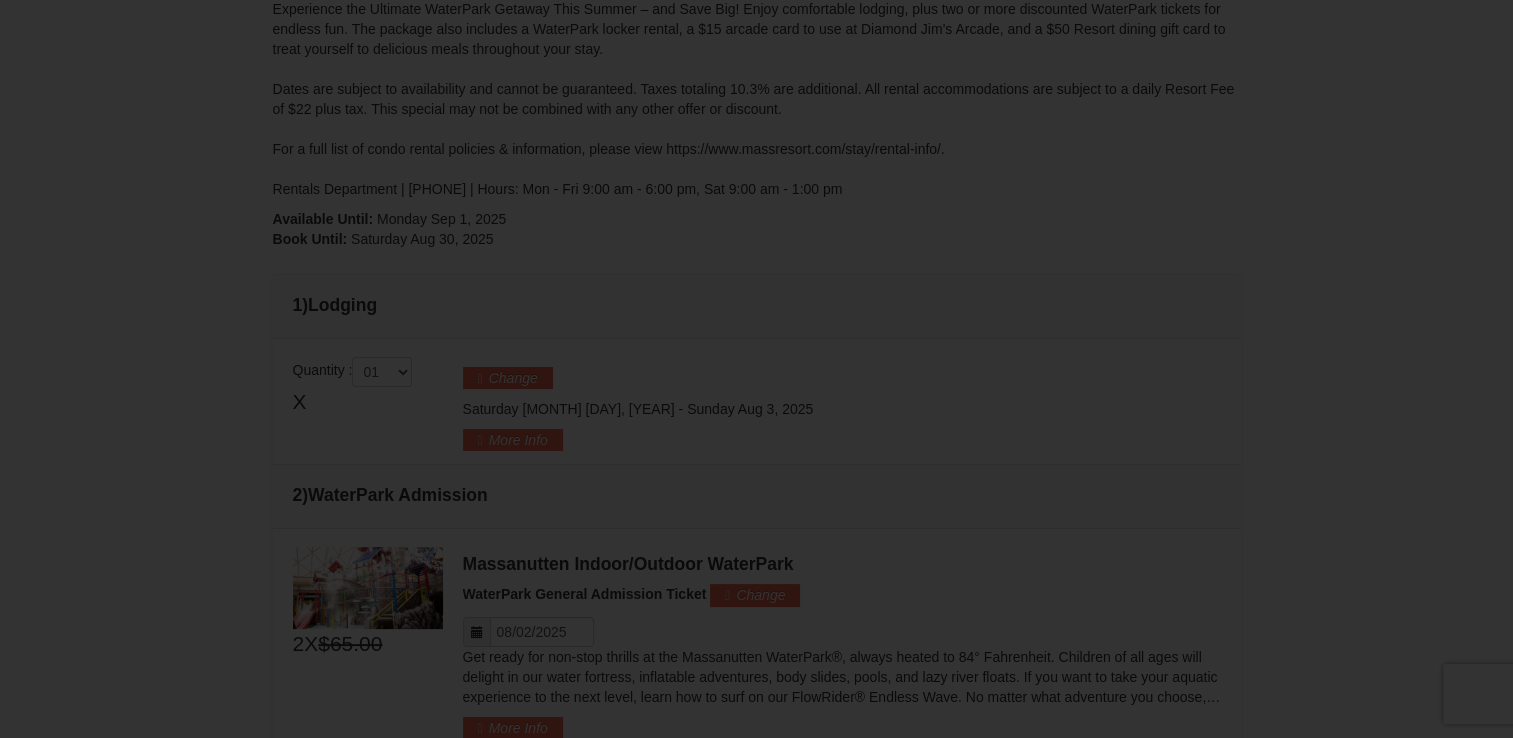 scroll, scrollTop: 0, scrollLeft: 0, axis: both 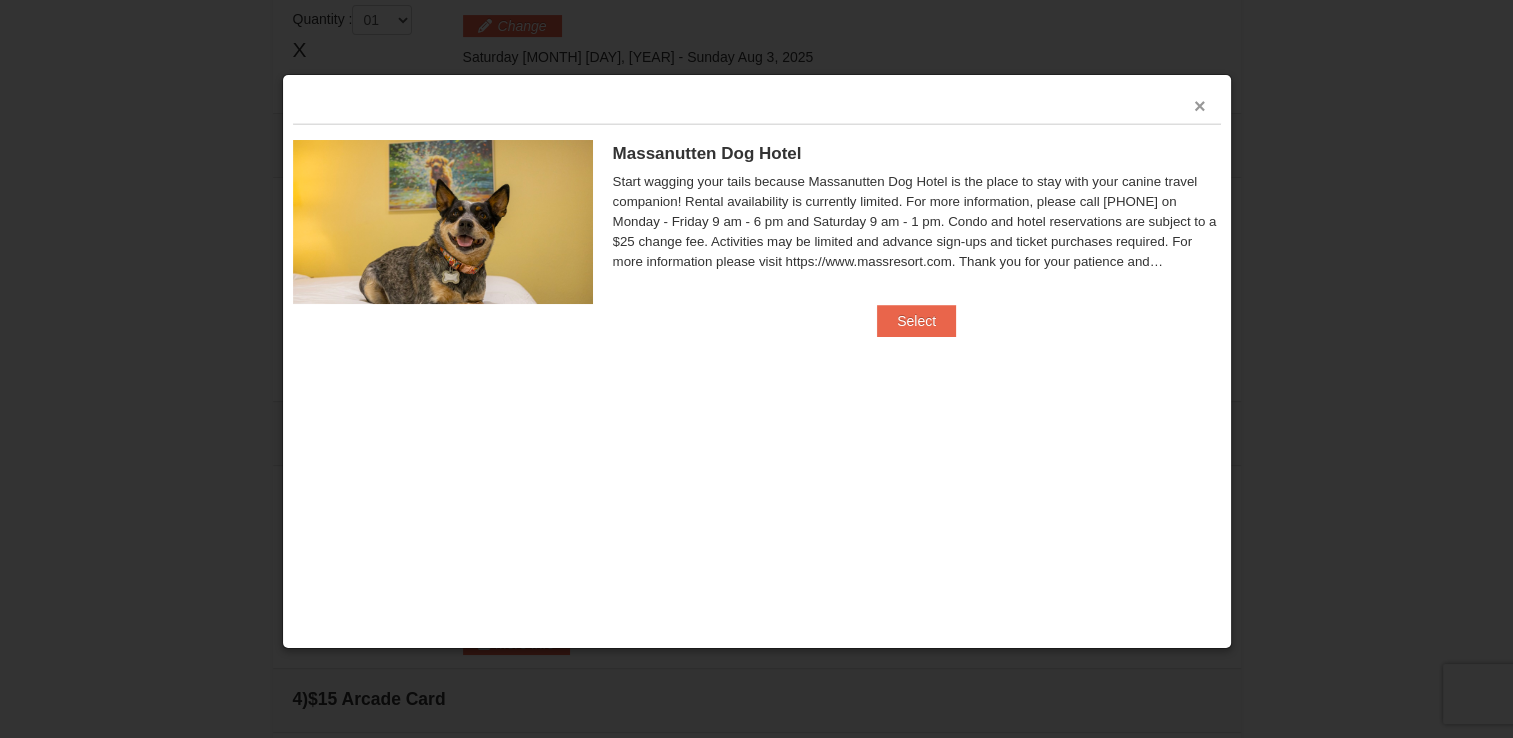 click on "×" at bounding box center [1200, 106] 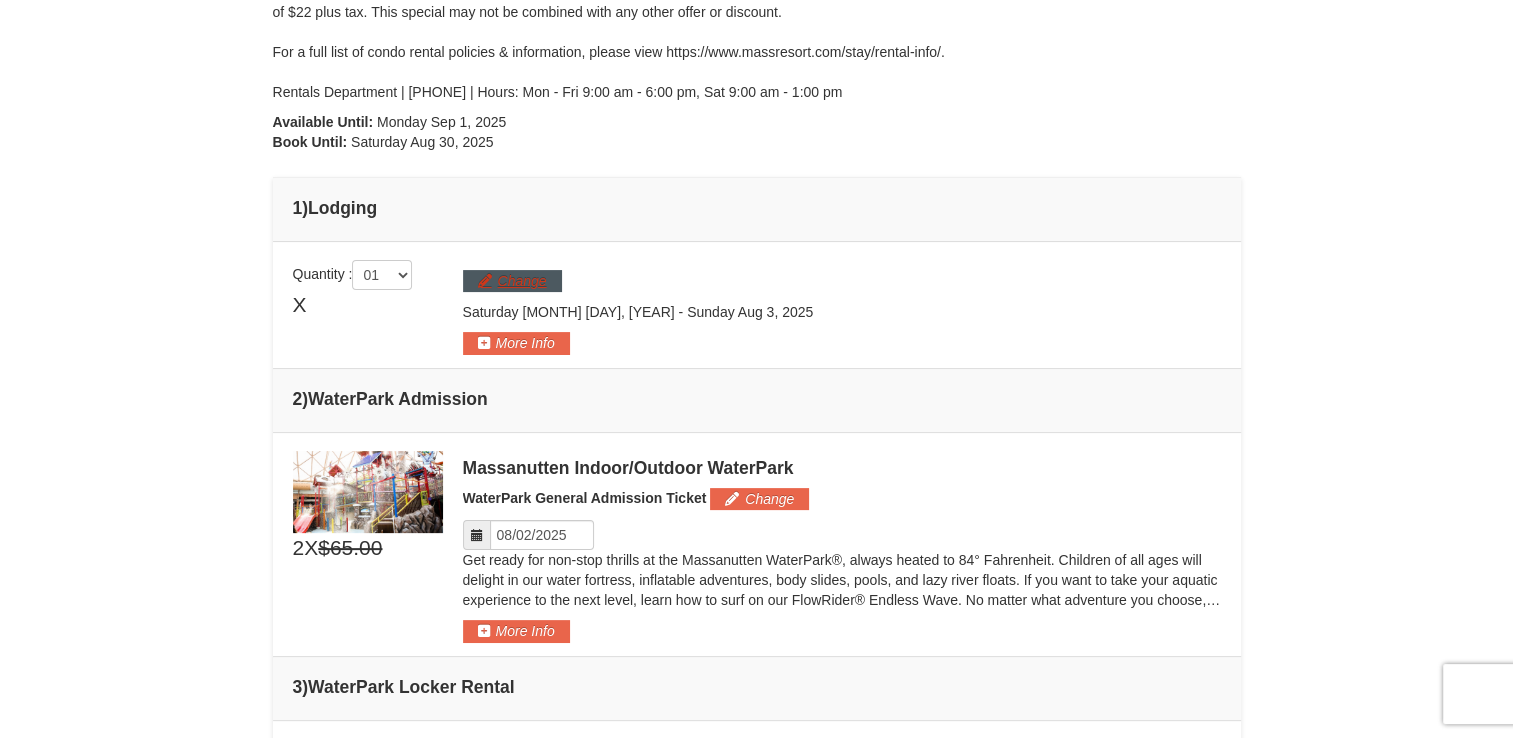 scroll, scrollTop: 331, scrollLeft: 0, axis: vertical 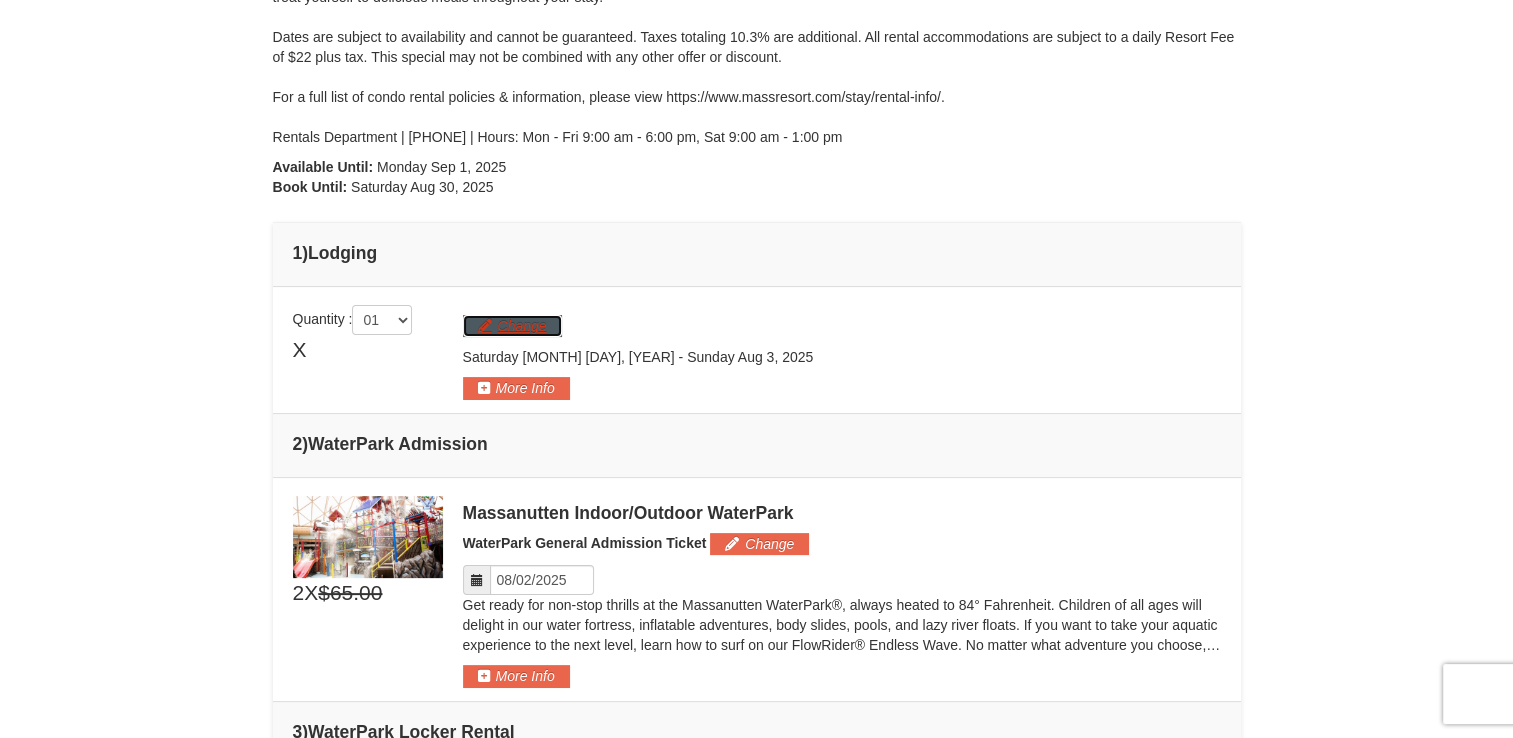 click on "Change" at bounding box center (512, 326) 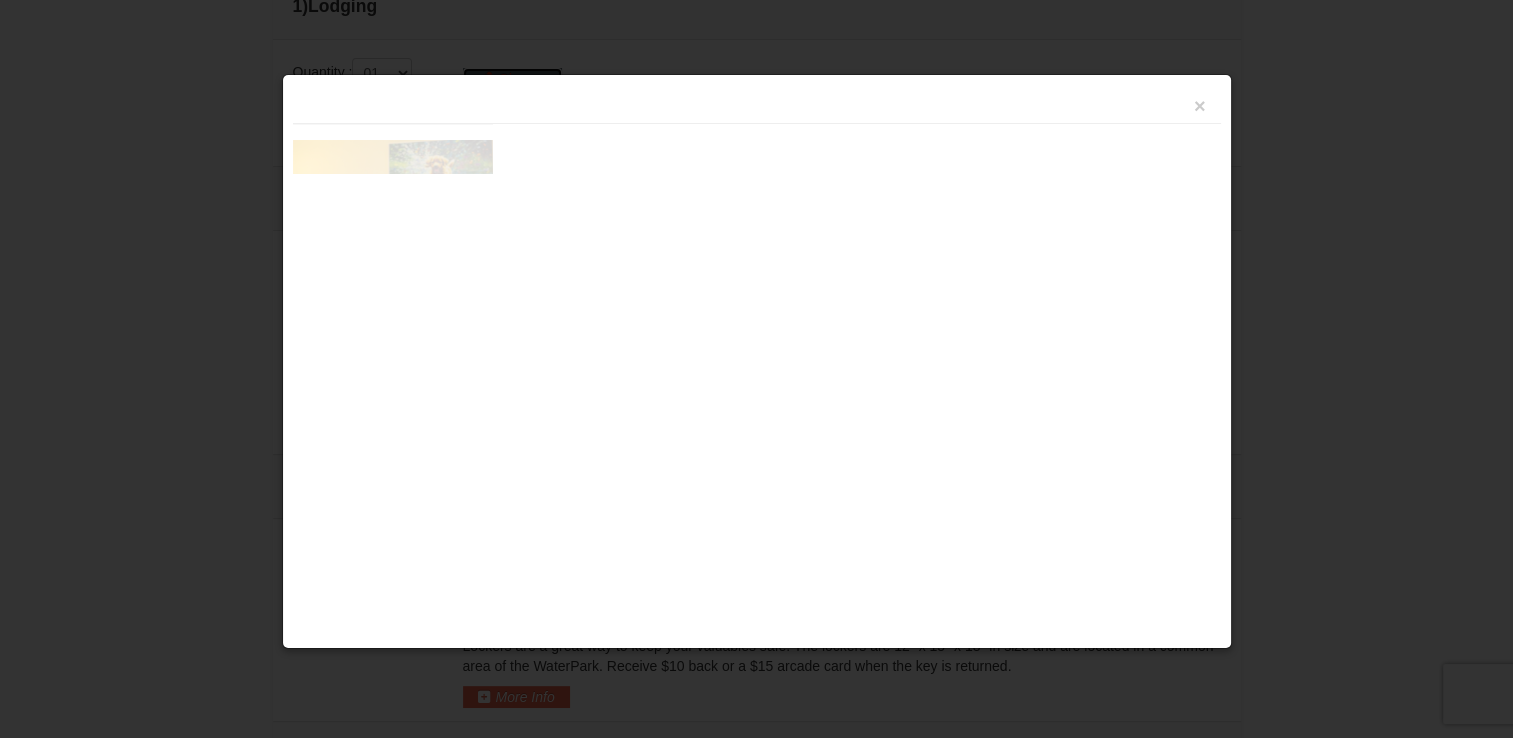 scroll, scrollTop: 635, scrollLeft: 0, axis: vertical 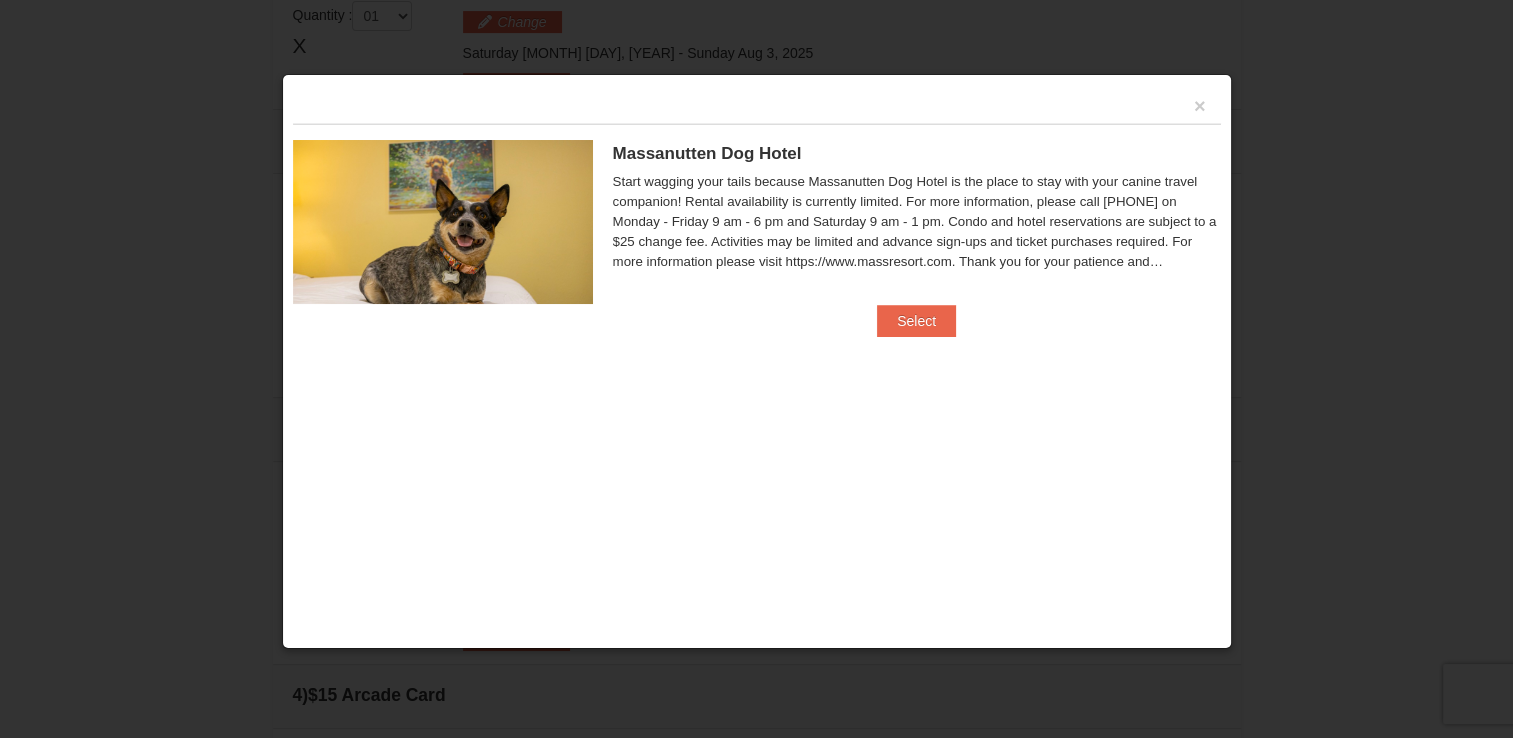 click on "×" at bounding box center (757, 104) 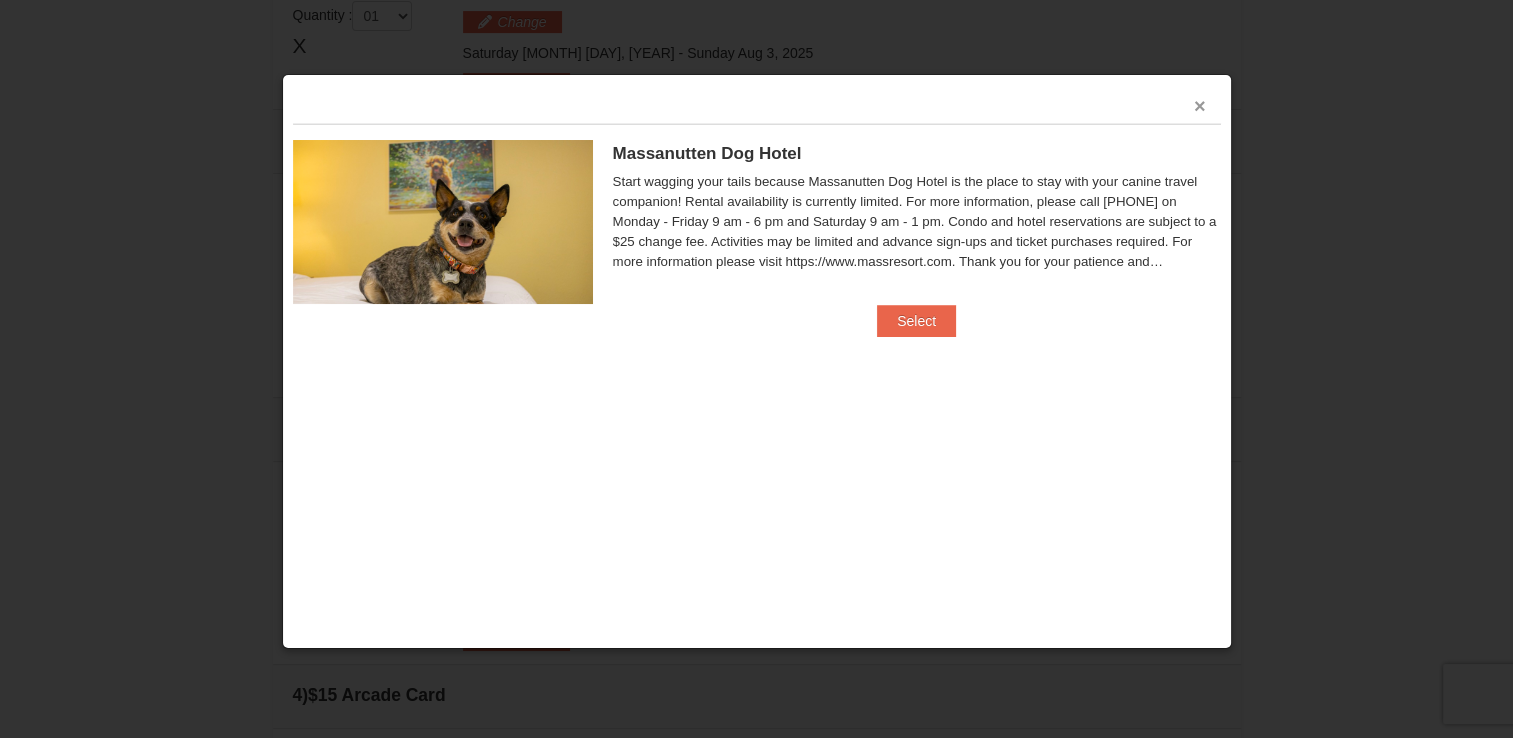 click on "×" at bounding box center (1200, 106) 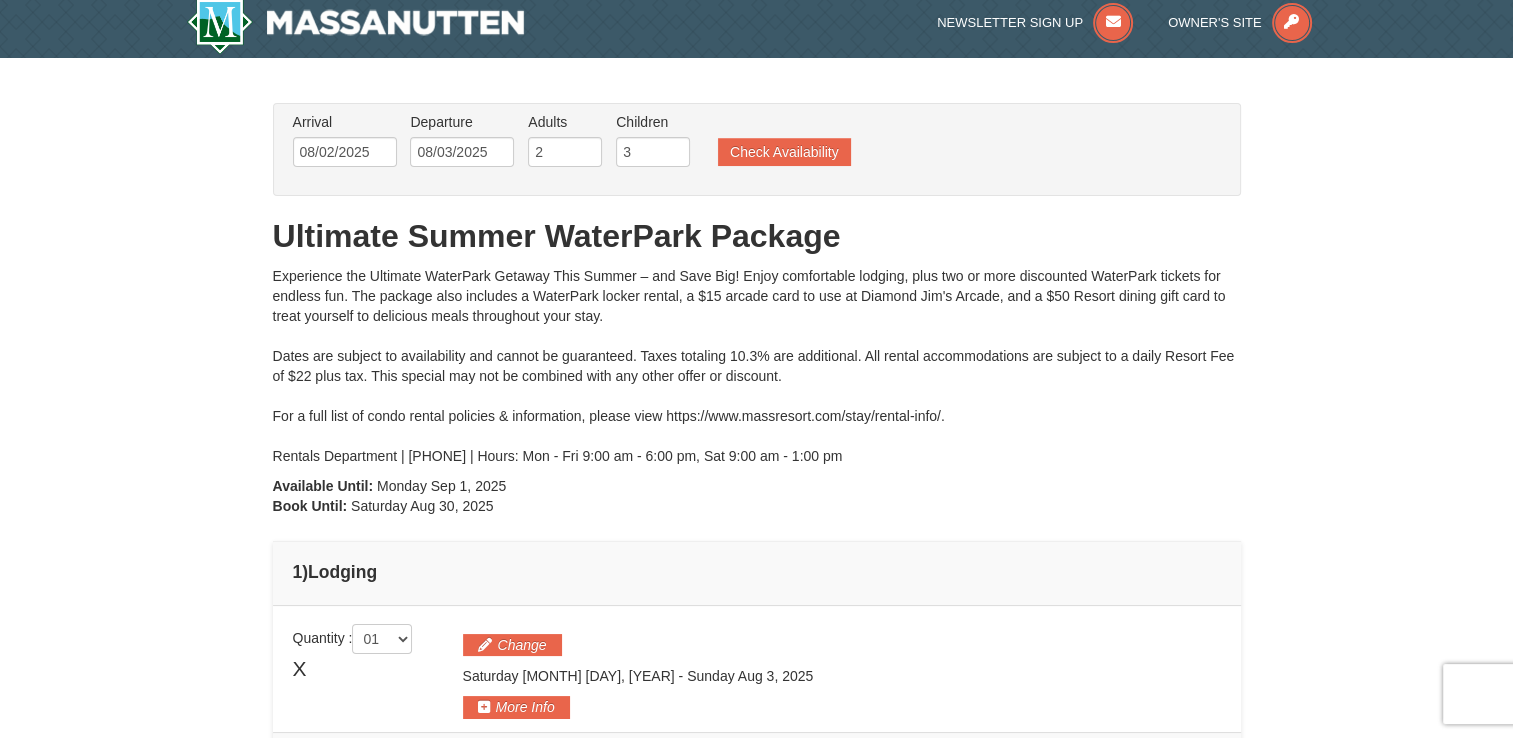 scroll, scrollTop: 0, scrollLeft: 0, axis: both 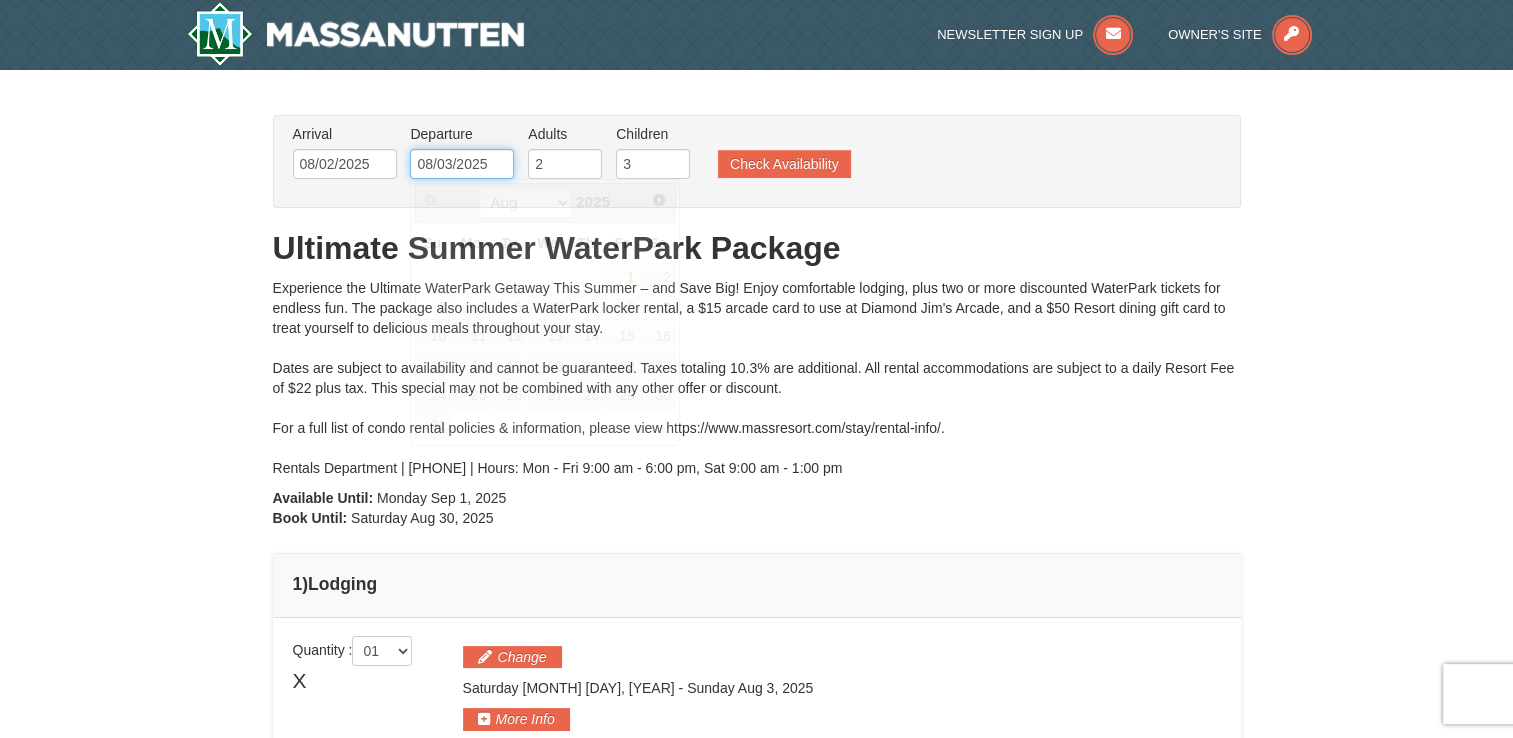 click on "08/03/2025" at bounding box center (462, 164) 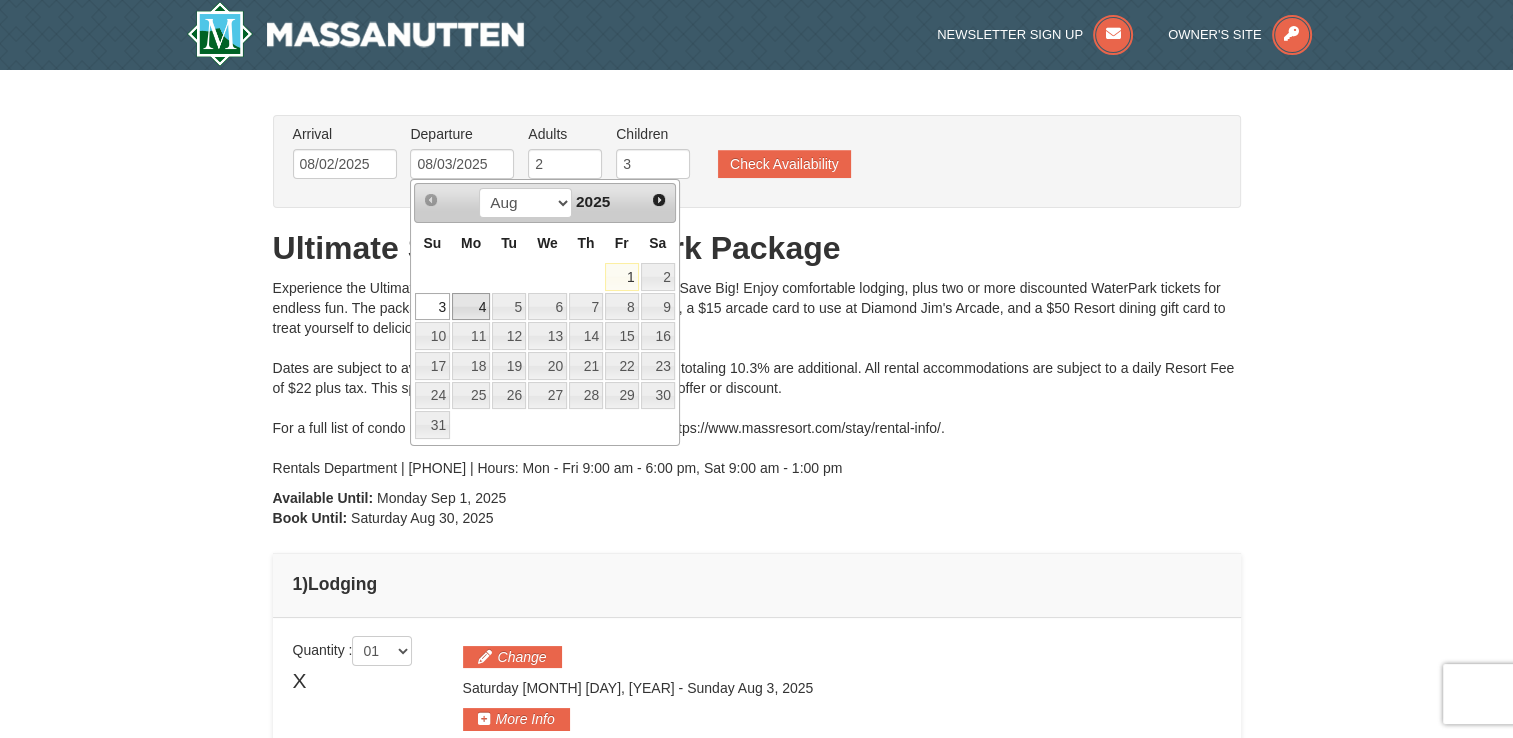 click on "4" at bounding box center [471, 307] 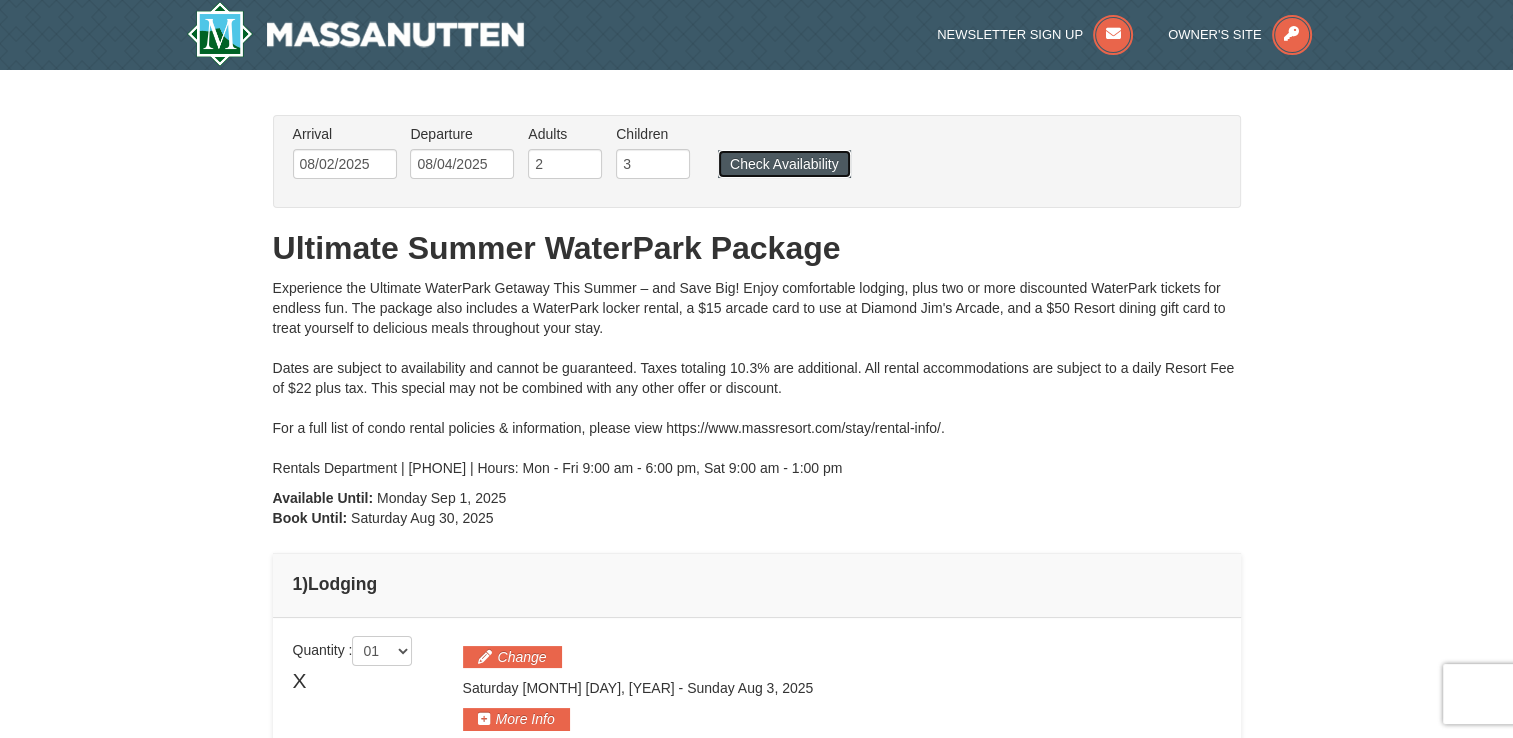 click on "Check Availability" at bounding box center (784, 164) 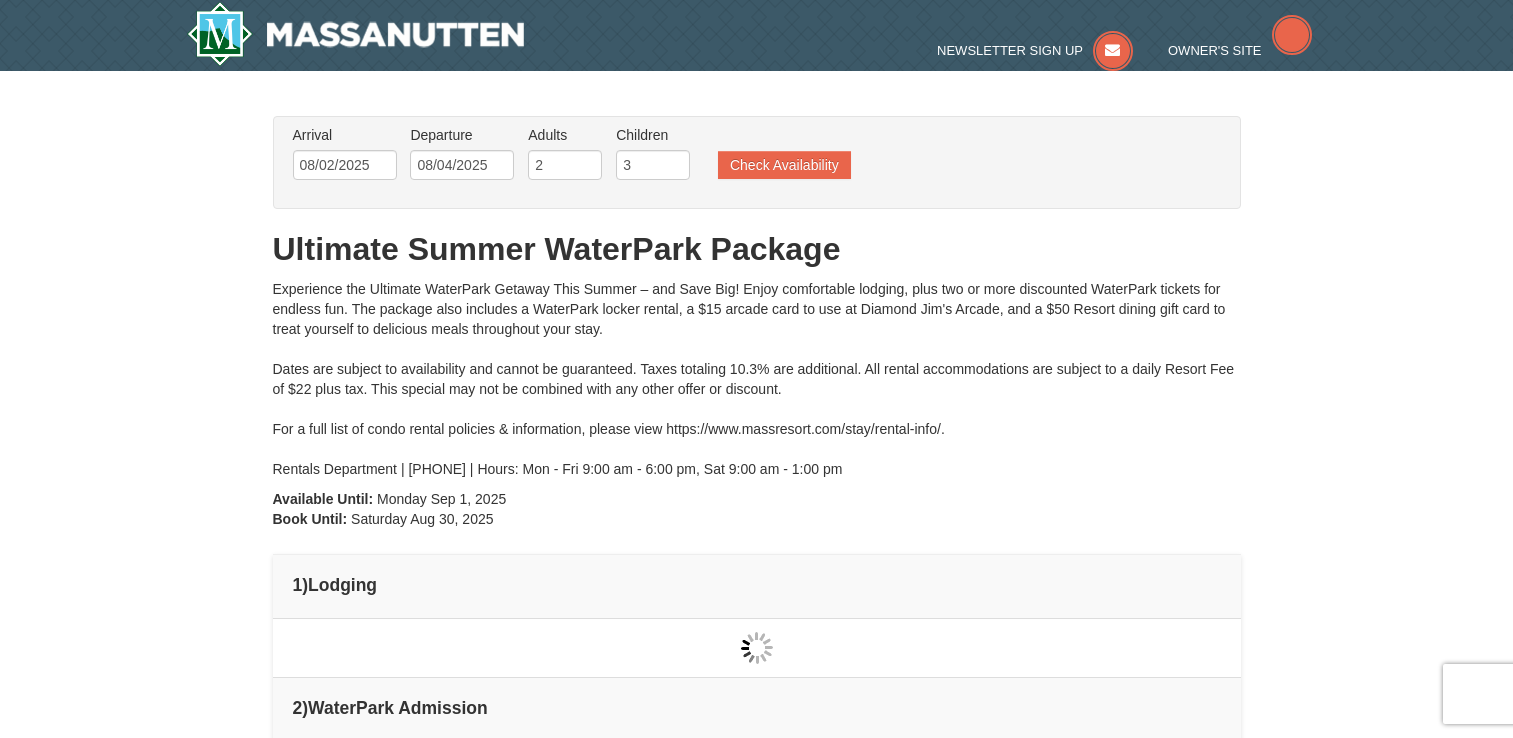 scroll, scrollTop: 0, scrollLeft: 0, axis: both 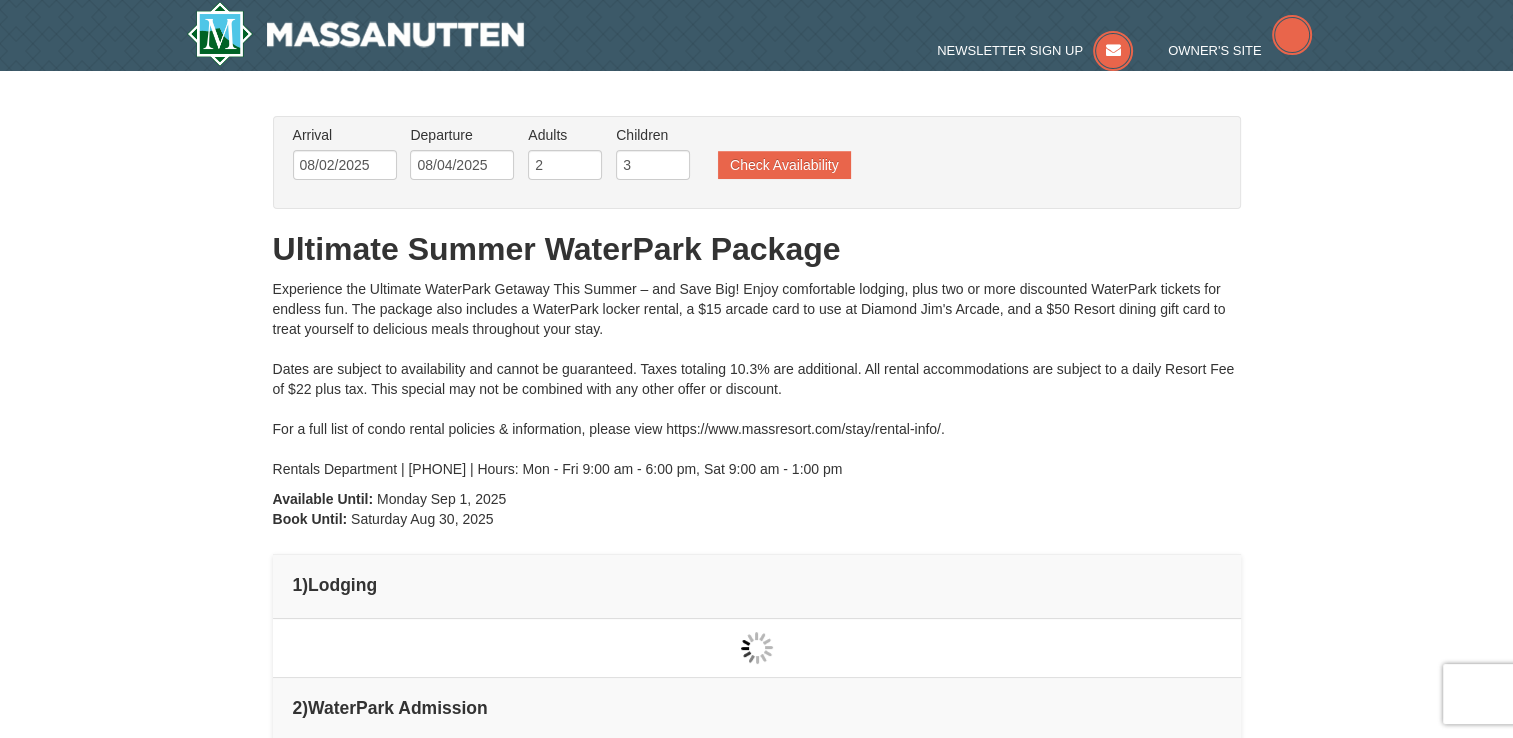 type on "08/02/2025" 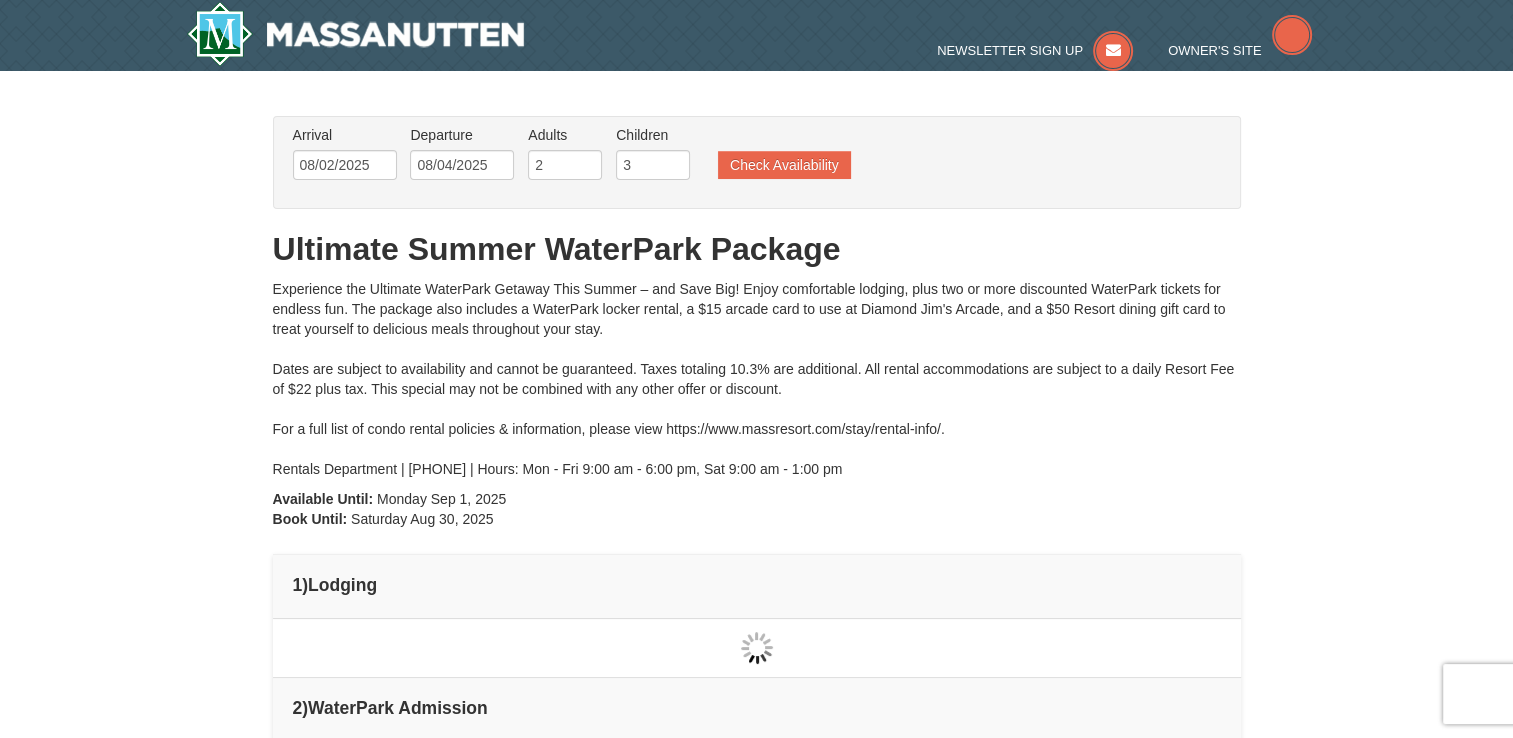 type on "08/02/2025" 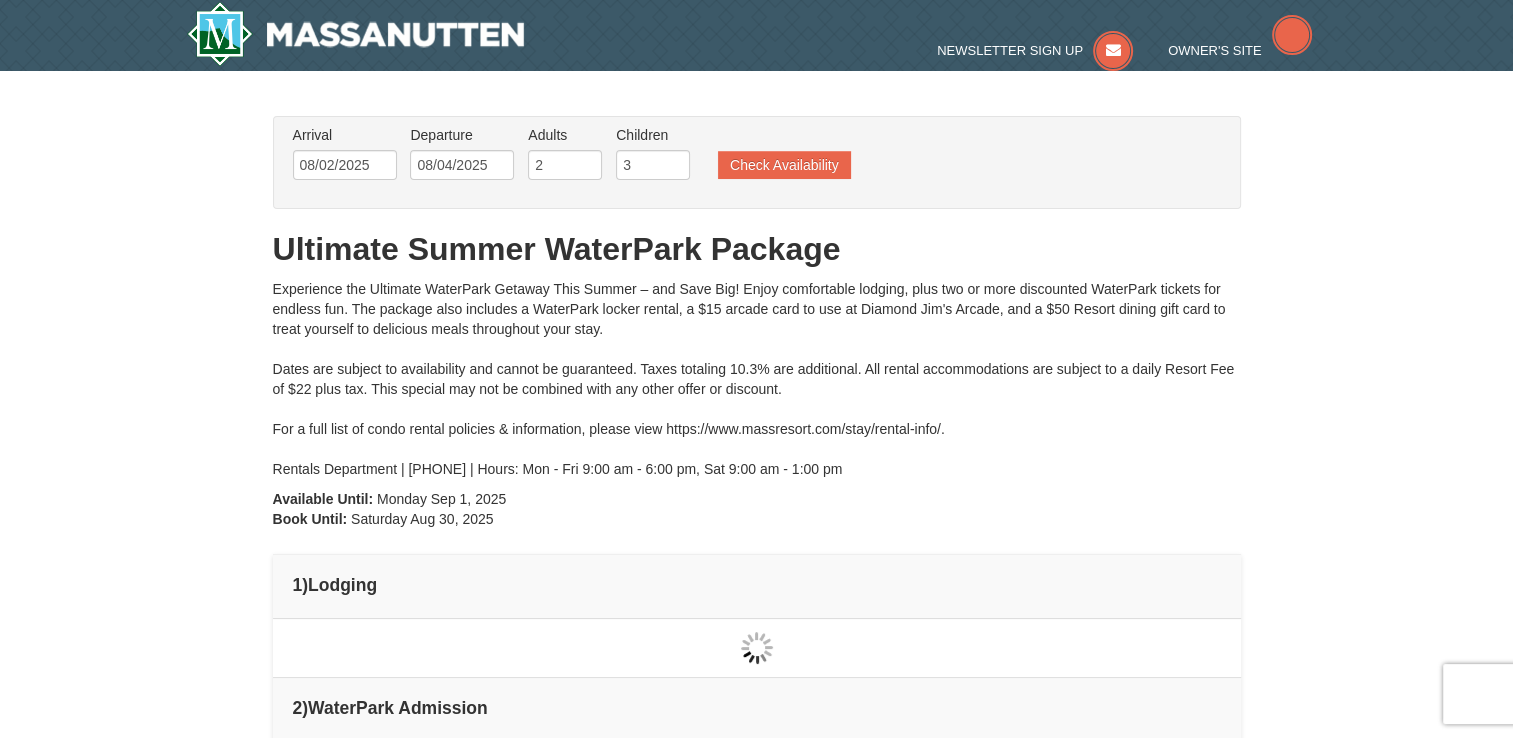 type on "08/02/2025" 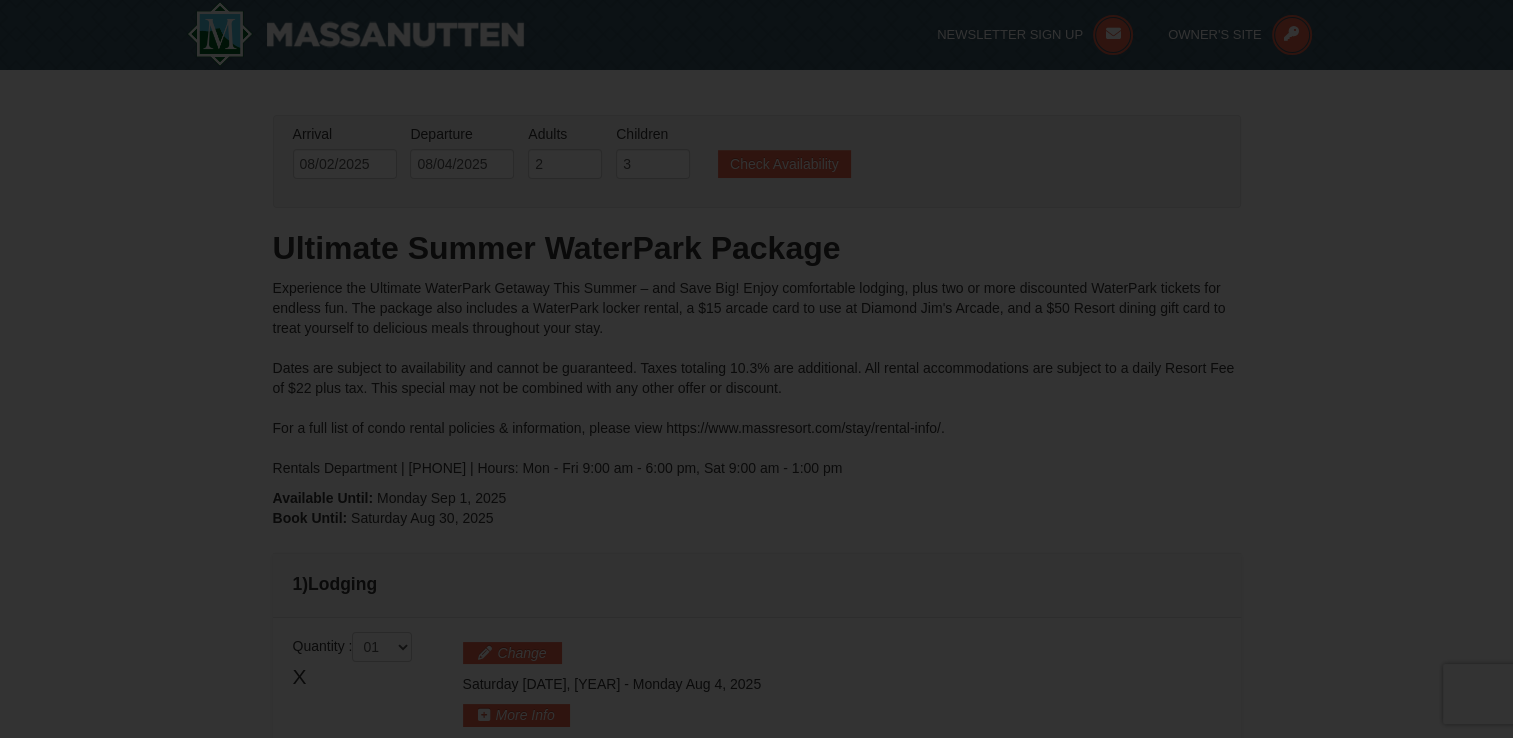 scroll, scrollTop: 142, scrollLeft: 0, axis: vertical 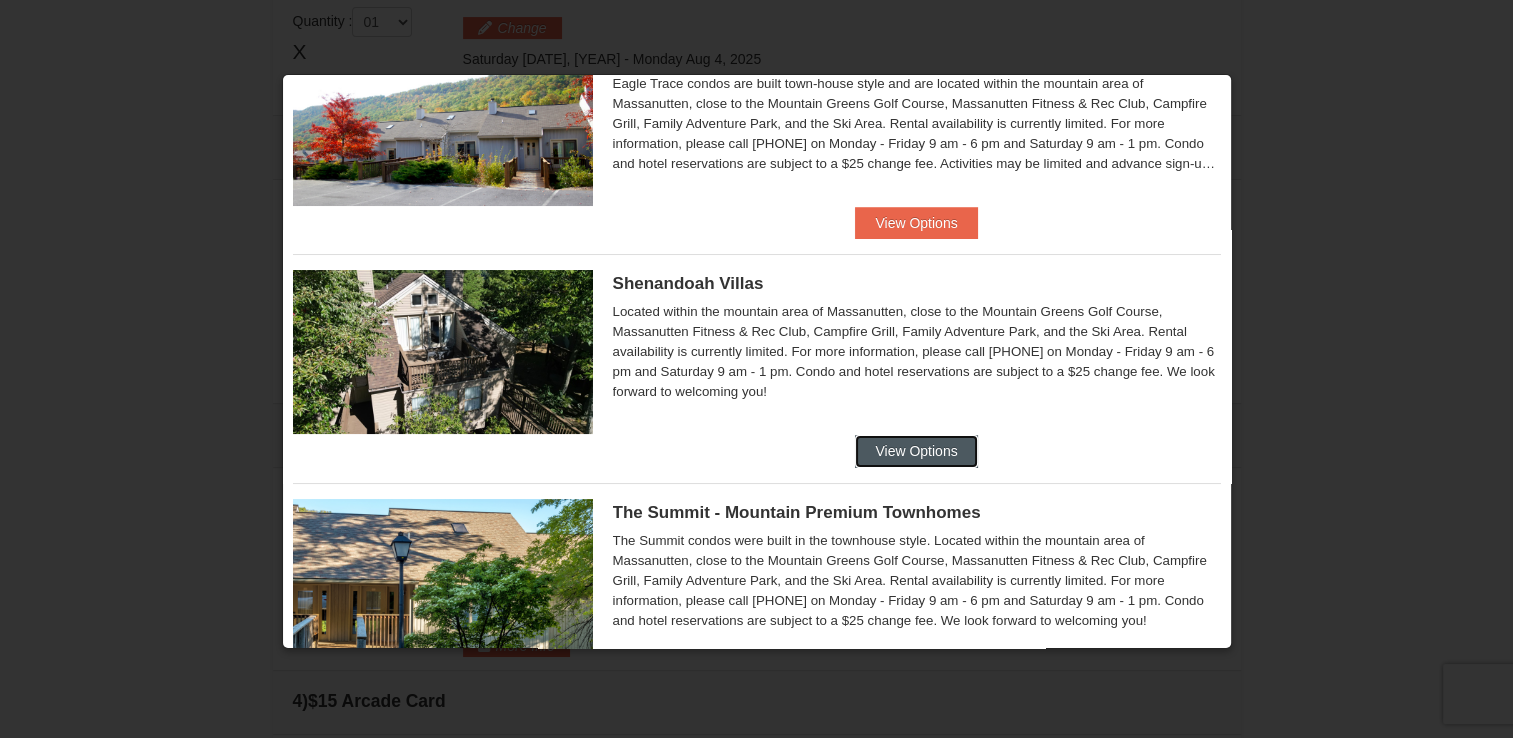 click on "View Options" at bounding box center [916, 451] 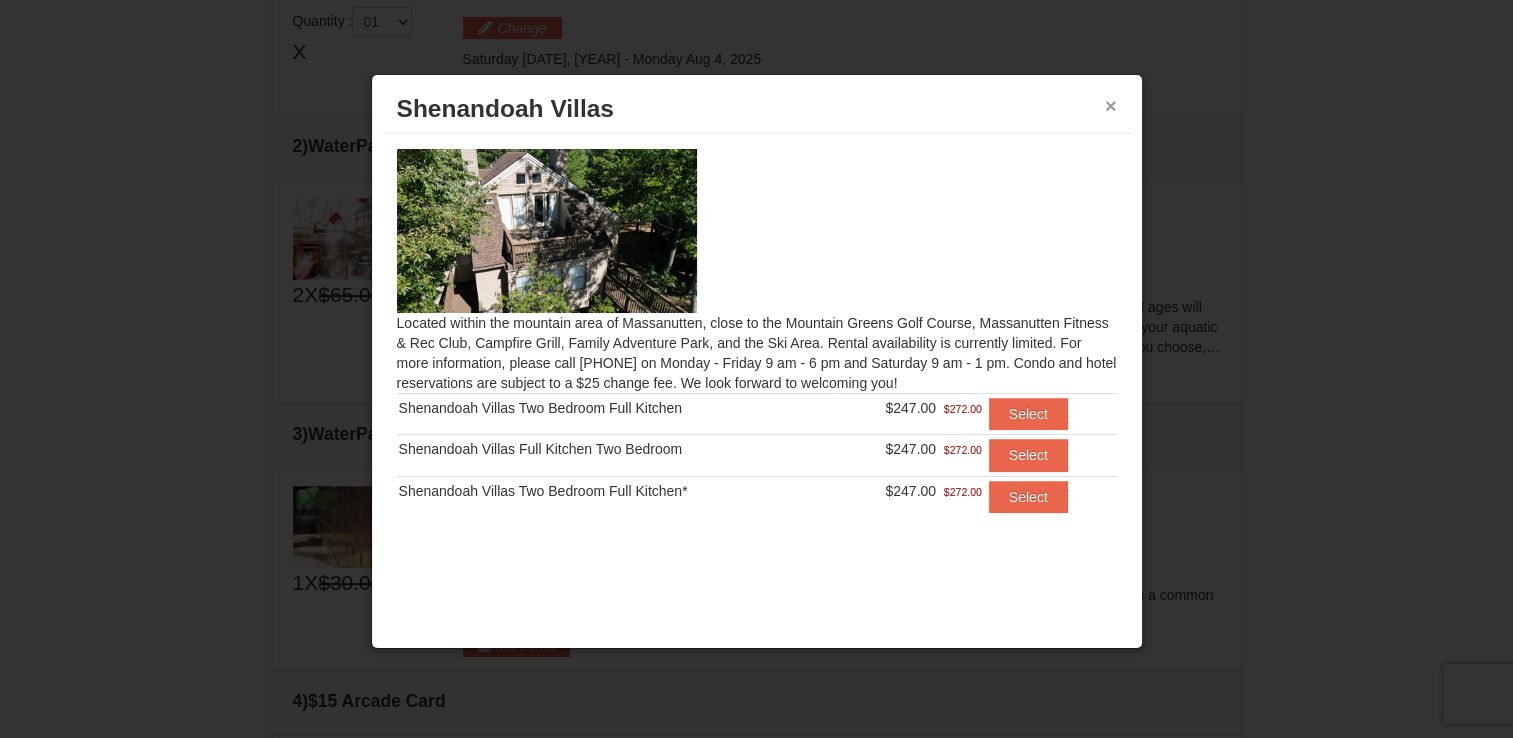 click on "×" at bounding box center [1111, 106] 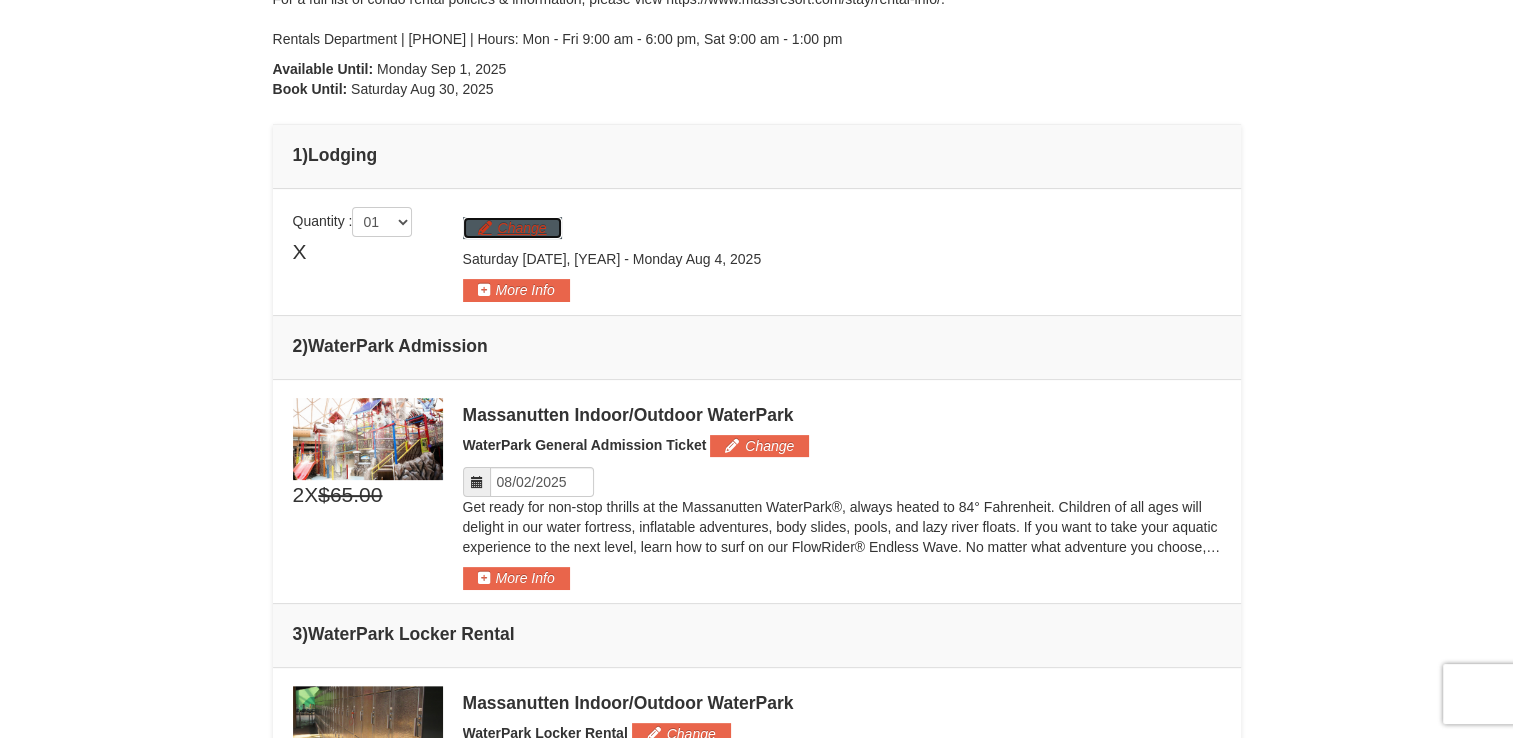 click on "Change" at bounding box center [512, 228] 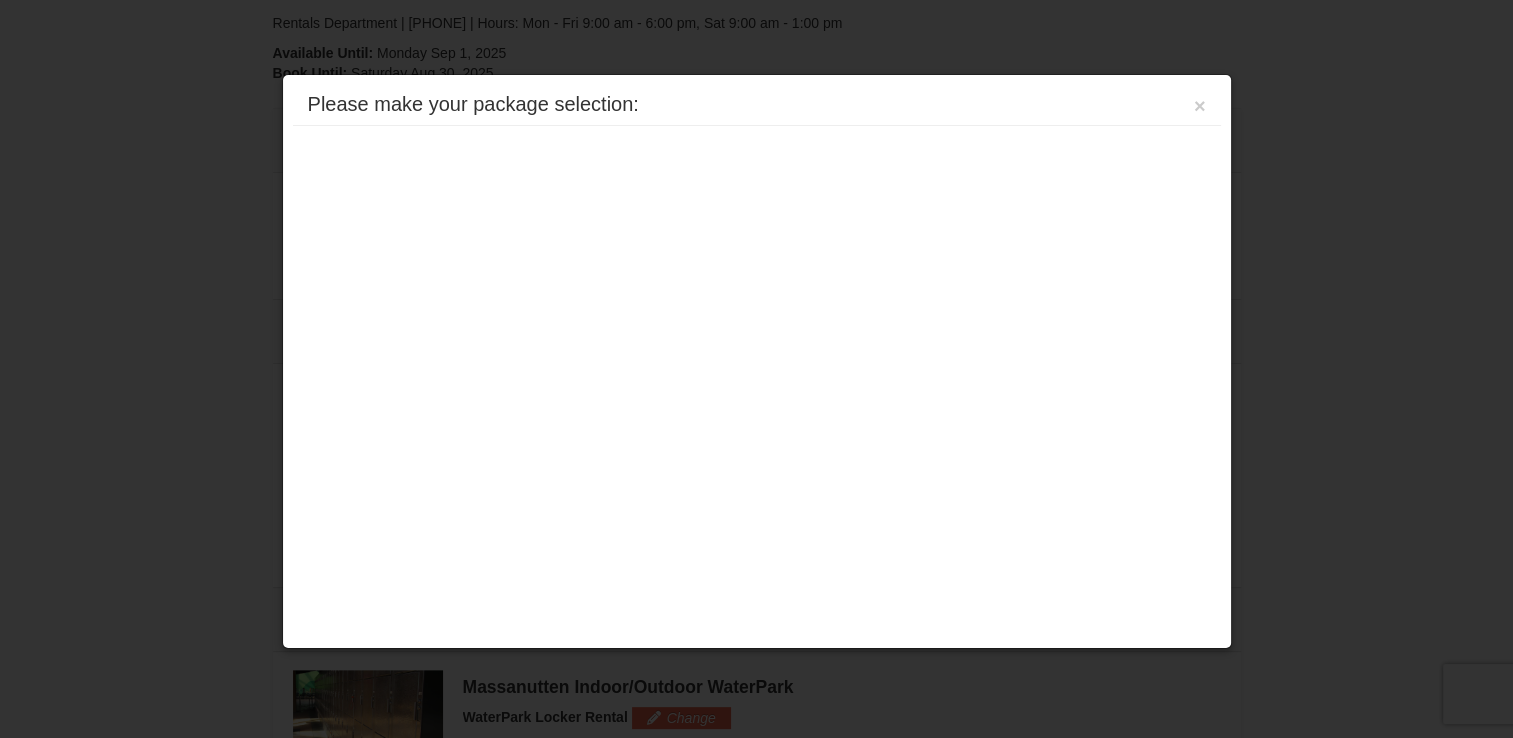 scroll, scrollTop: 524, scrollLeft: 0, axis: vertical 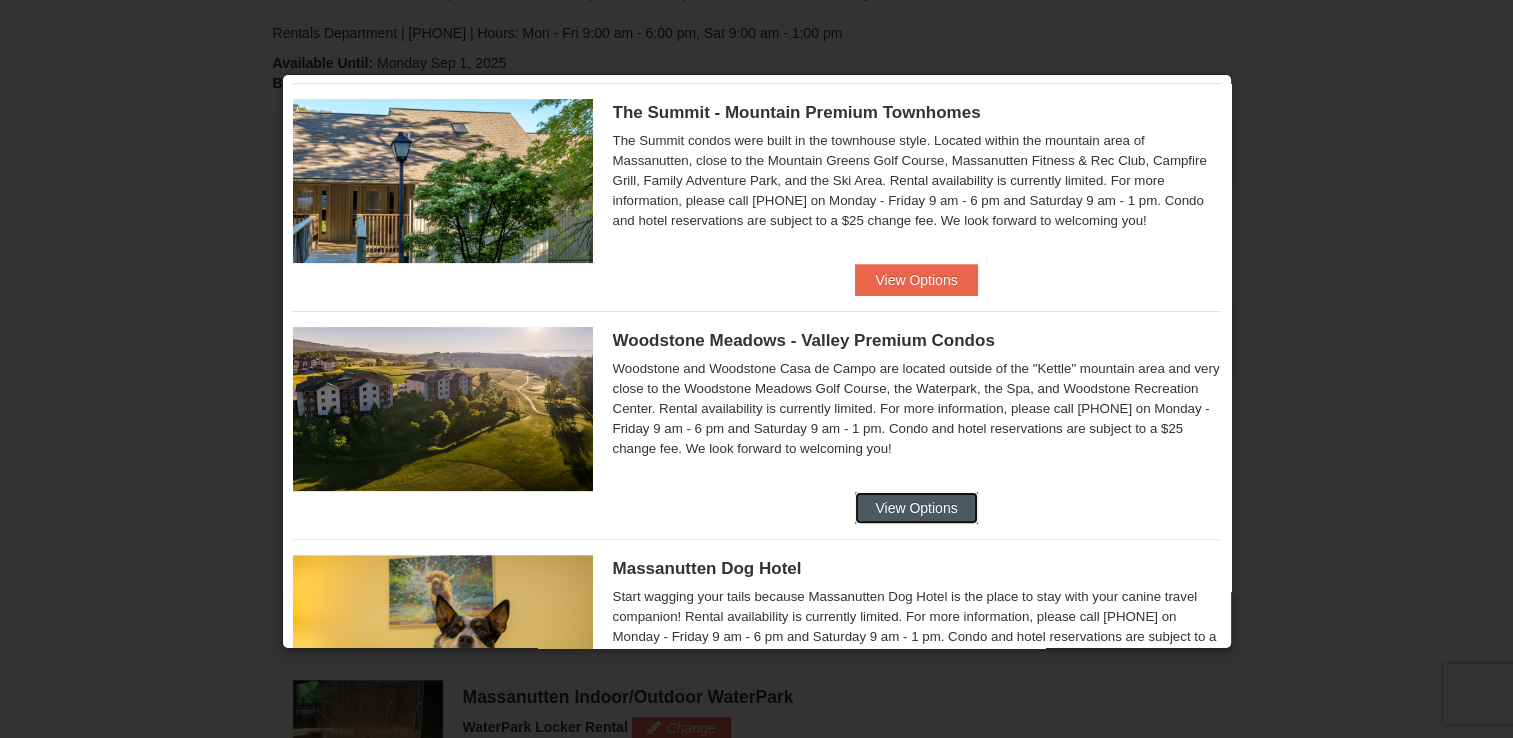 click on "View Options" at bounding box center (916, 508) 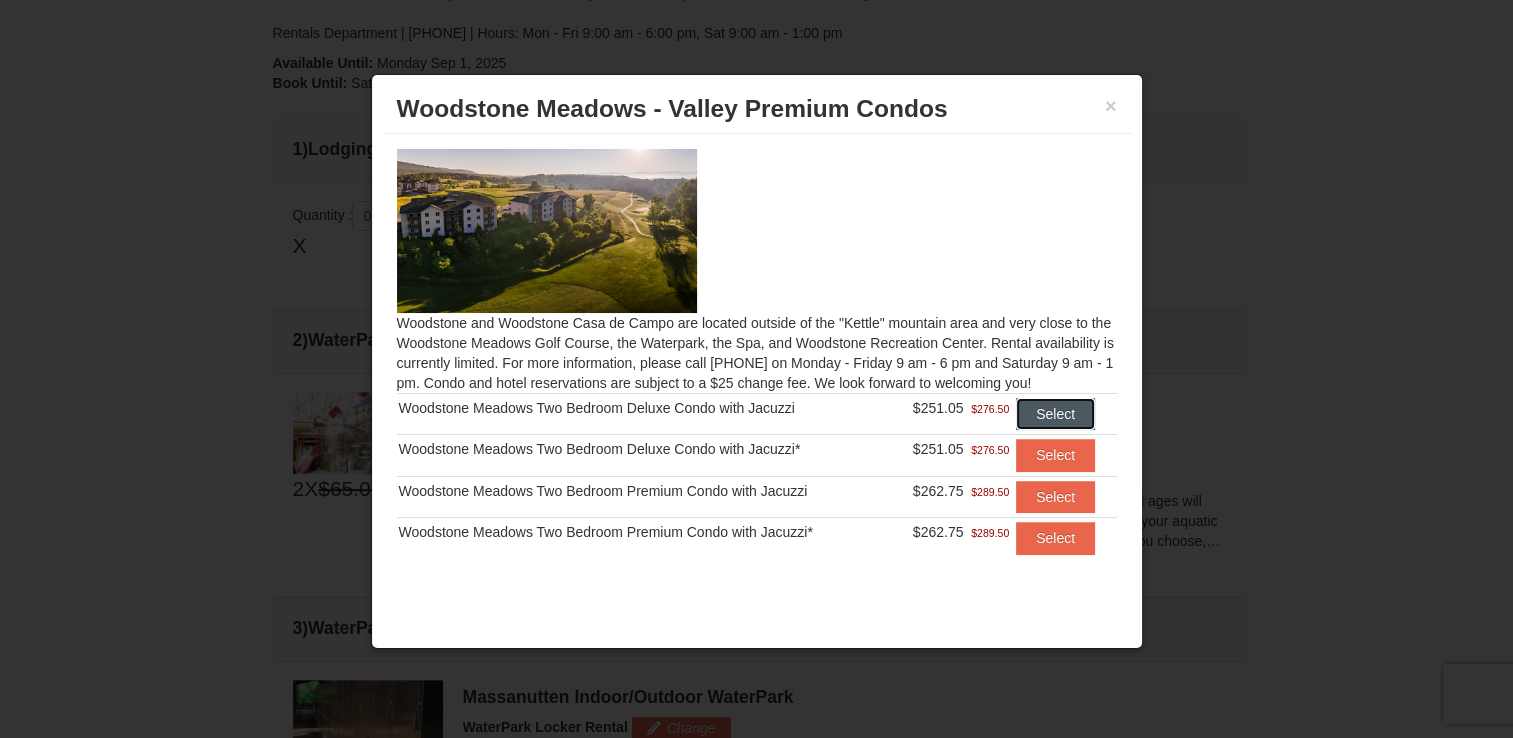 click on "Select" at bounding box center [1055, 414] 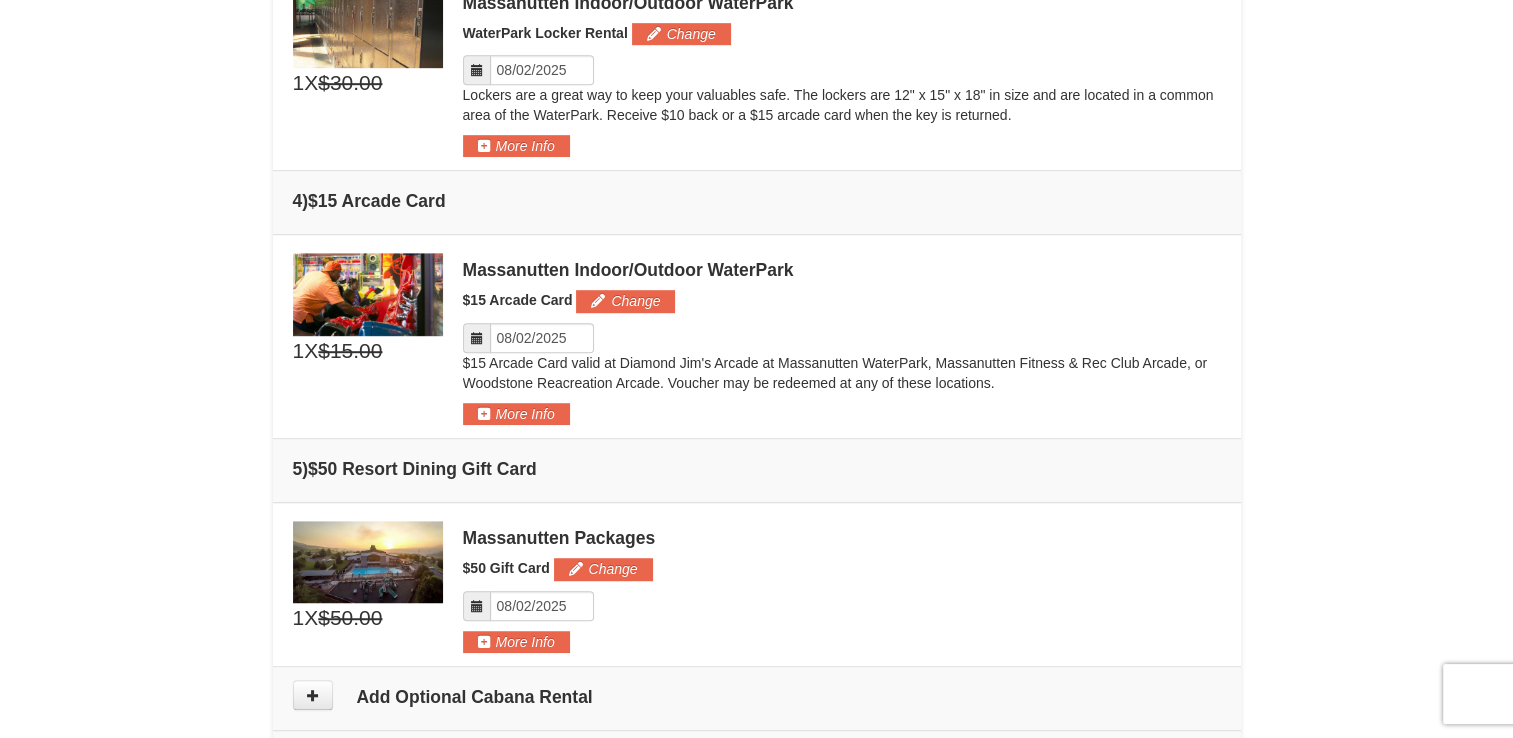 scroll, scrollTop: 935, scrollLeft: 0, axis: vertical 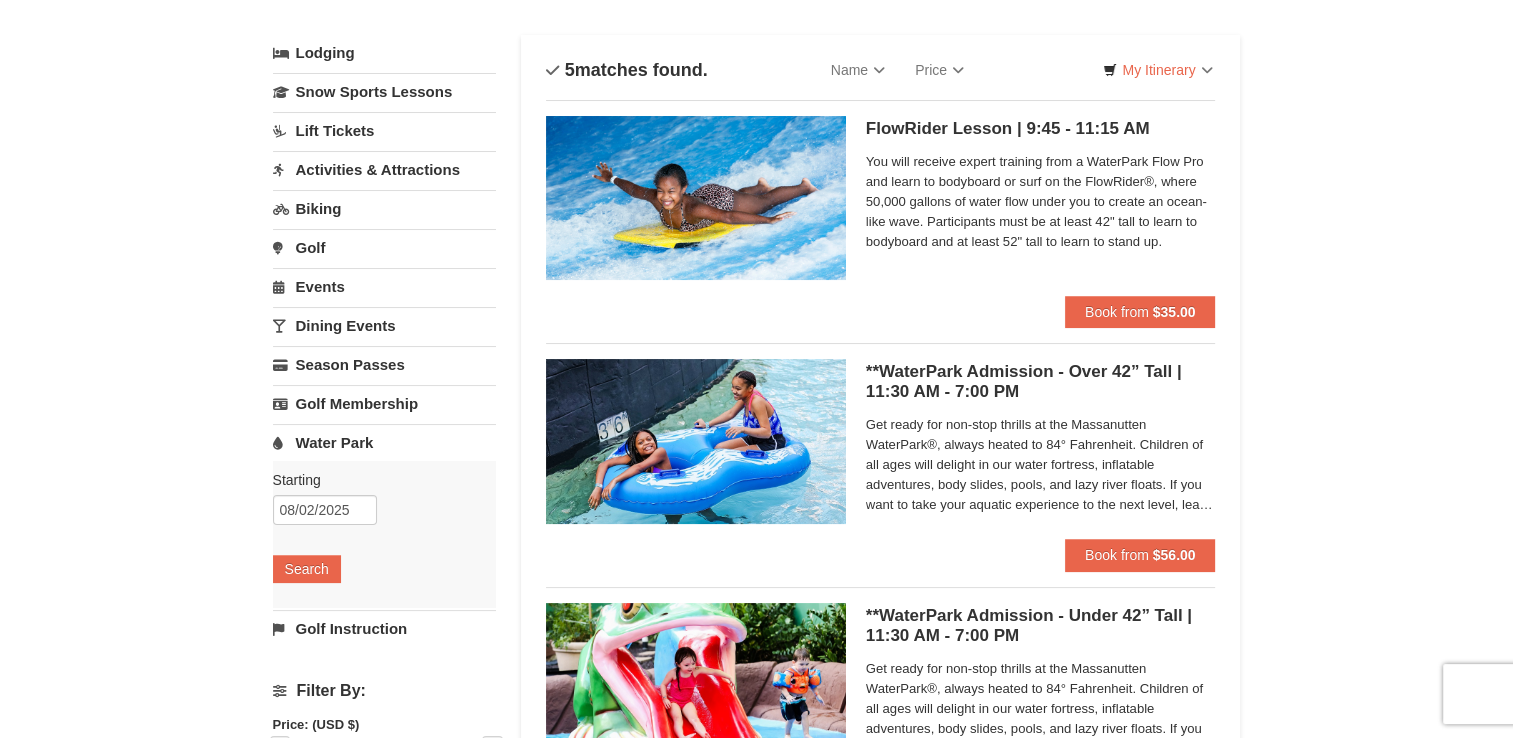 click on "Activities & Attractions" at bounding box center [384, 169] 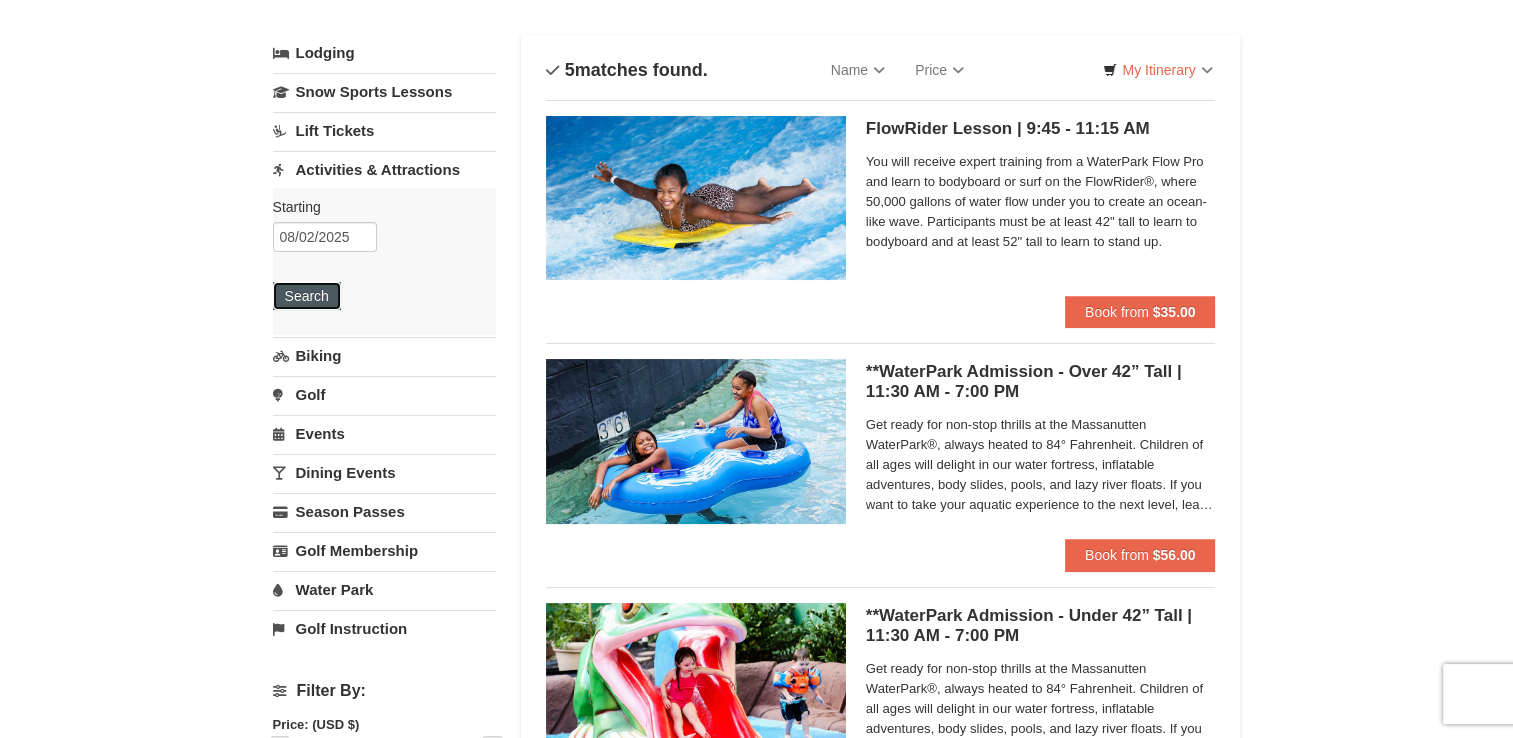 click on "Search" at bounding box center (307, 296) 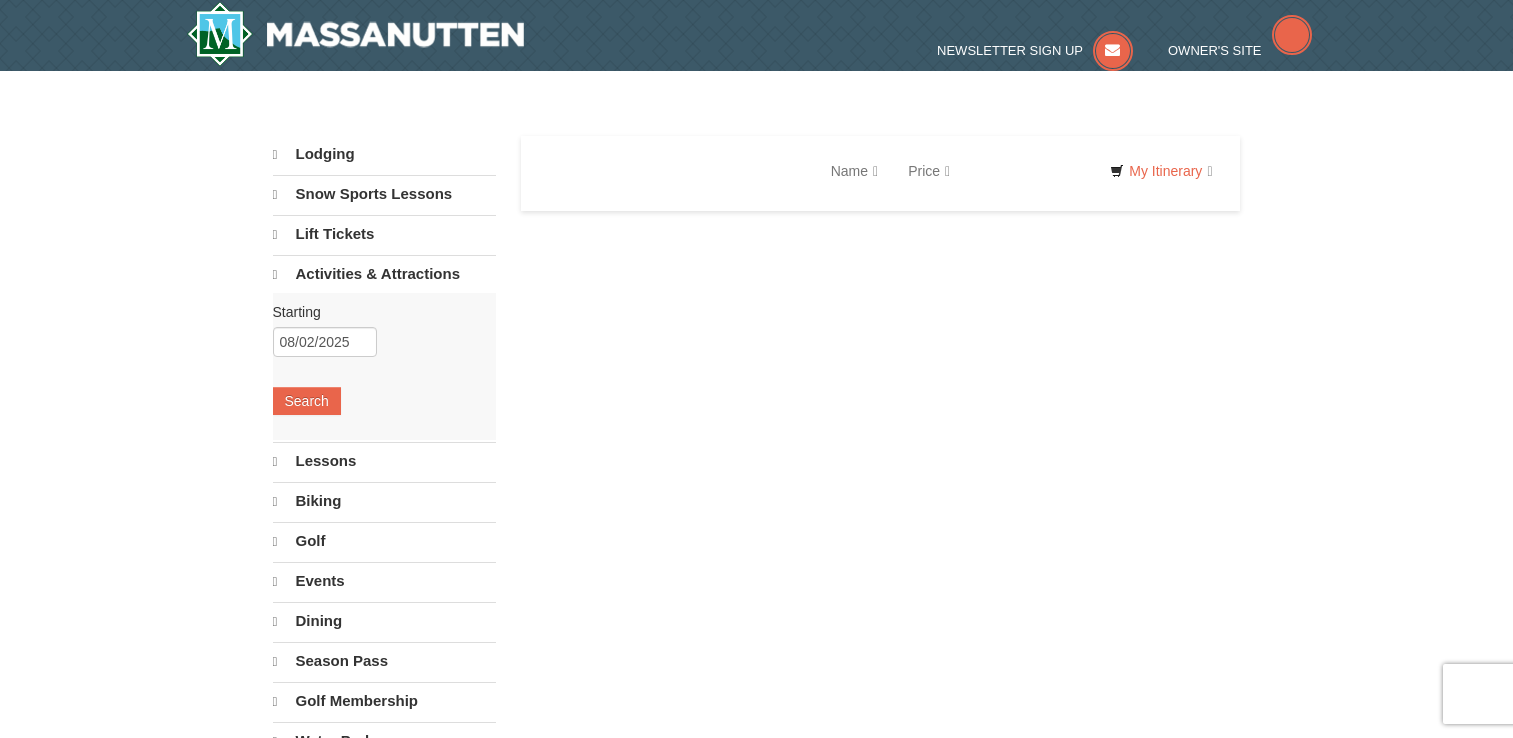 scroll, scrollTop: 0, scrollLeft: 0, axis: both 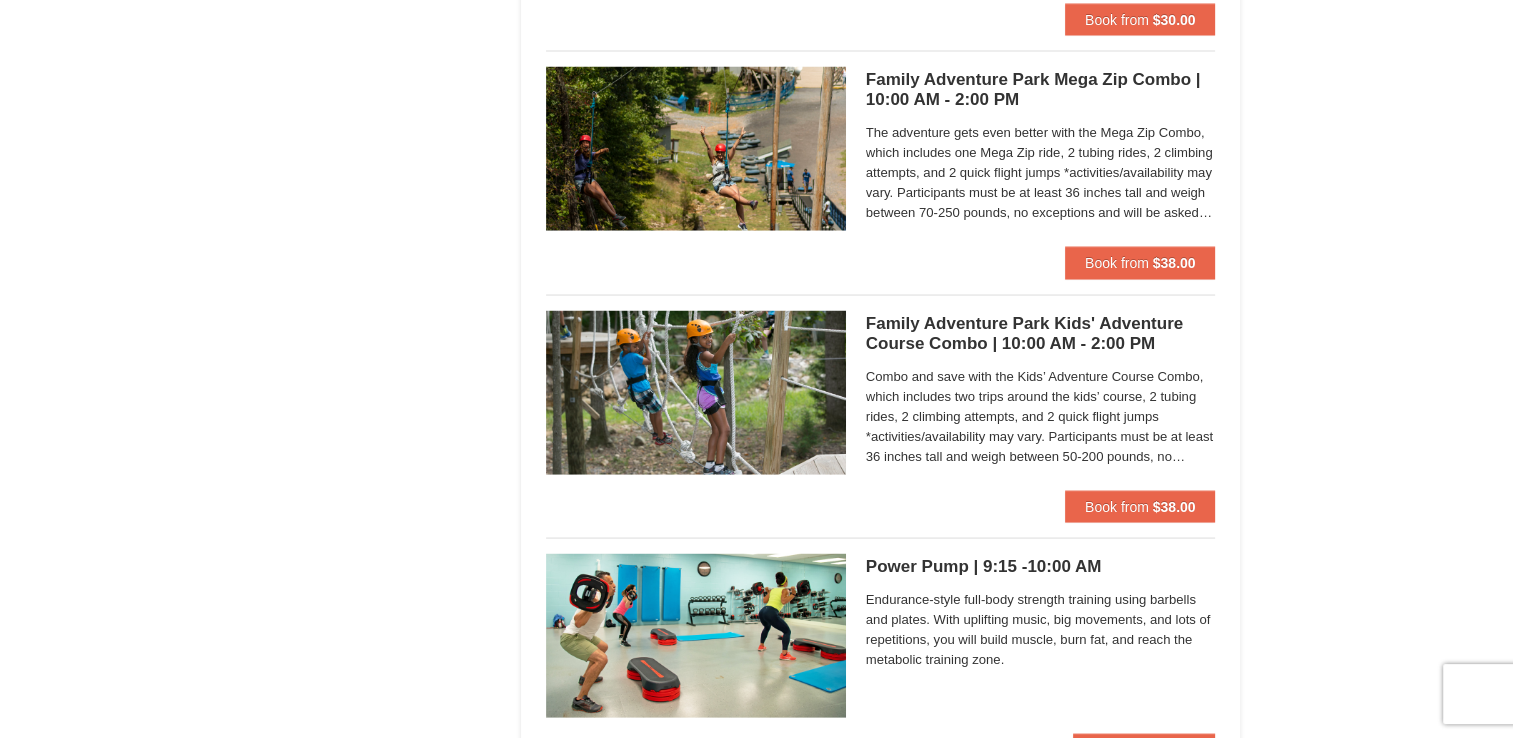 click on "Family Adventure Park Kids' Adventure Course Combo | 10:00 AM - 2:00 PM  Massanutten Family Adventure Park" at bounding box center [1041, 334] 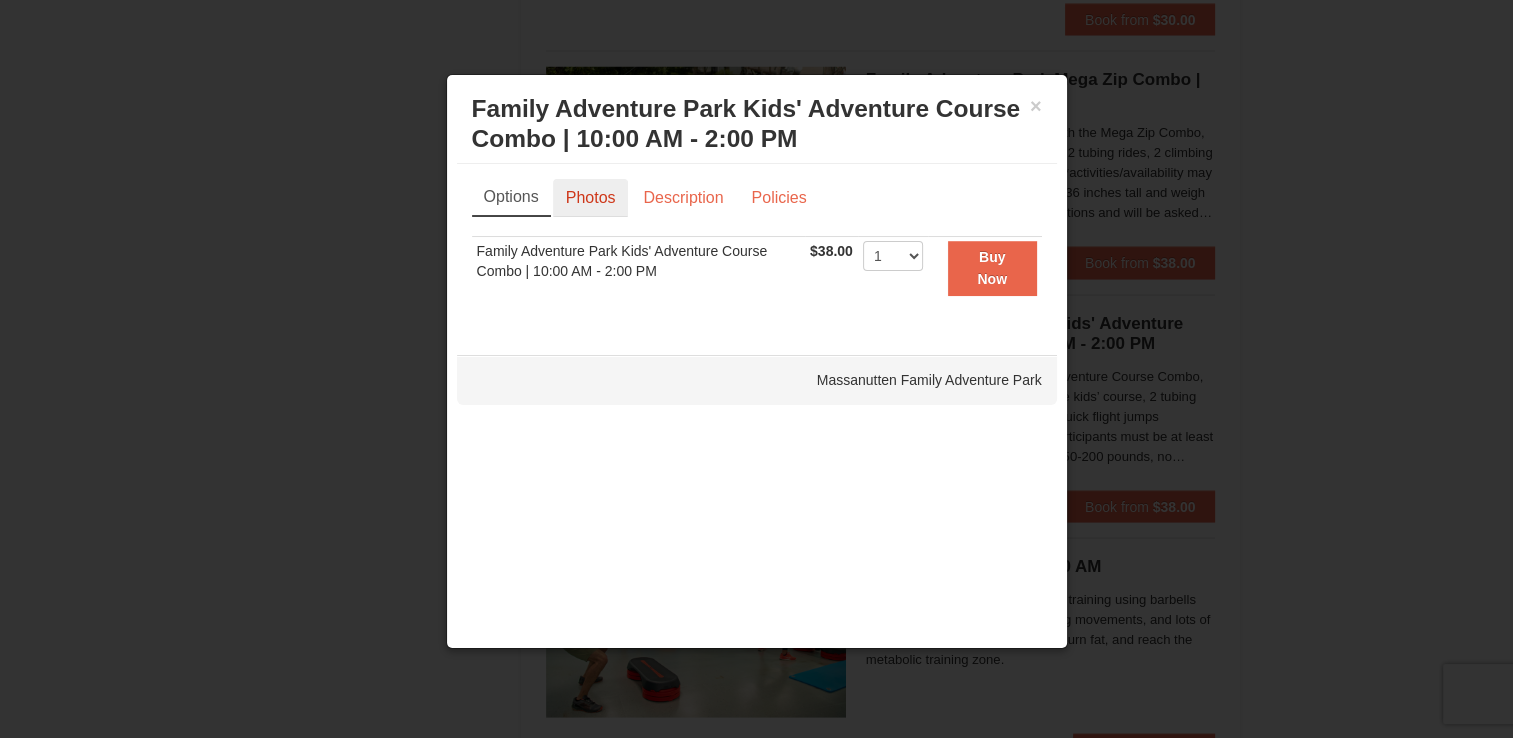 click on "Photos" at bounding box center (591, 198) 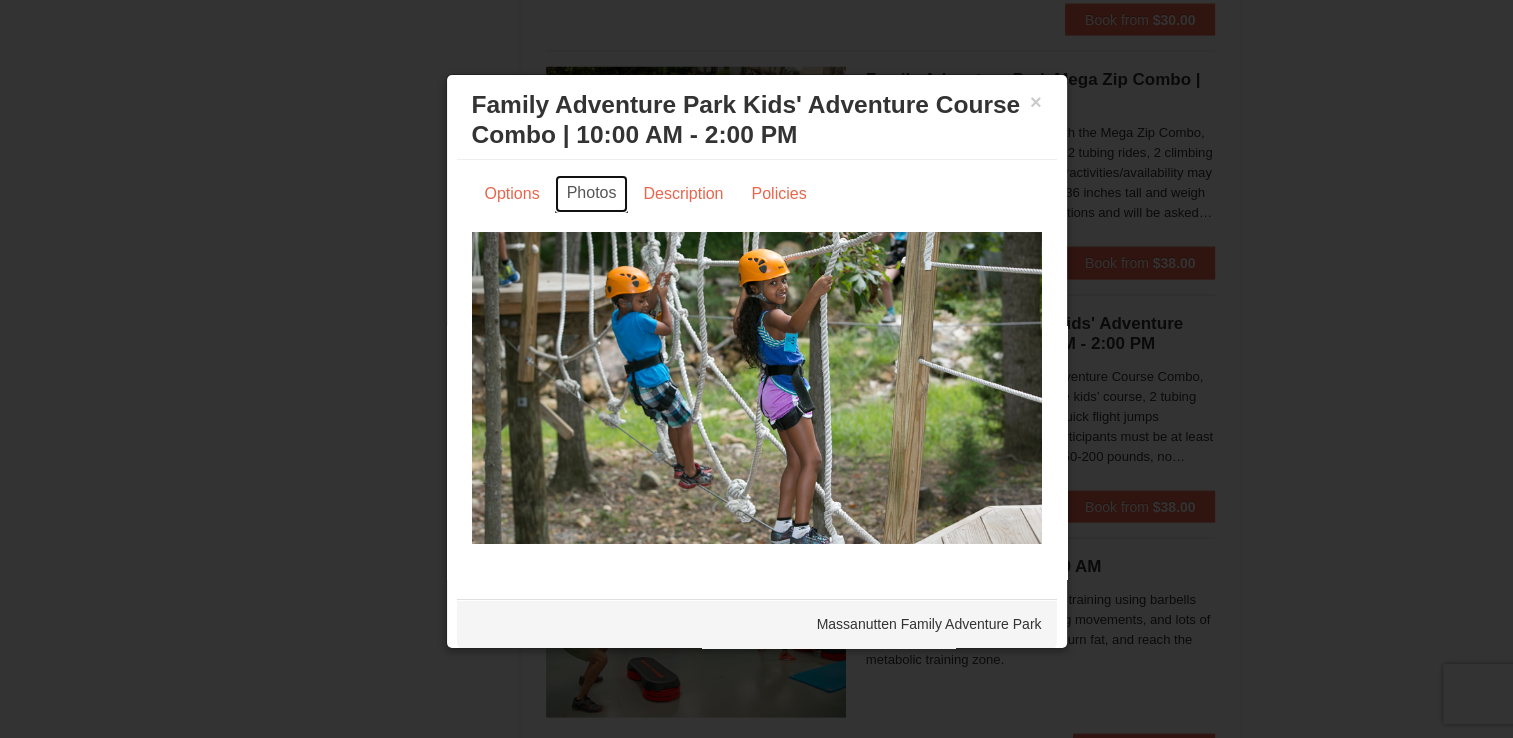 scroll, scrollTop: 4, scrollLeft: 0, axis: vertical 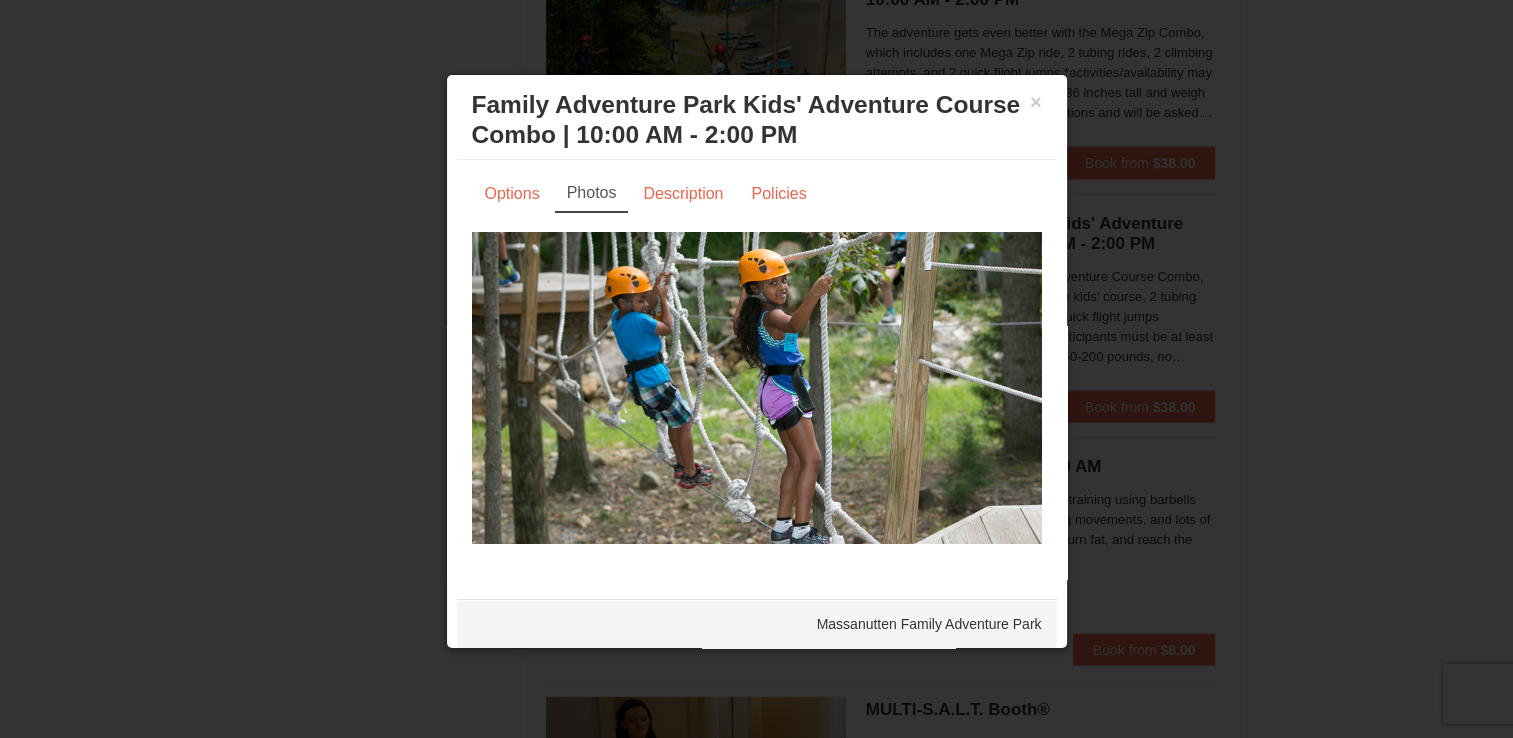click at bounding box center (757, 388) 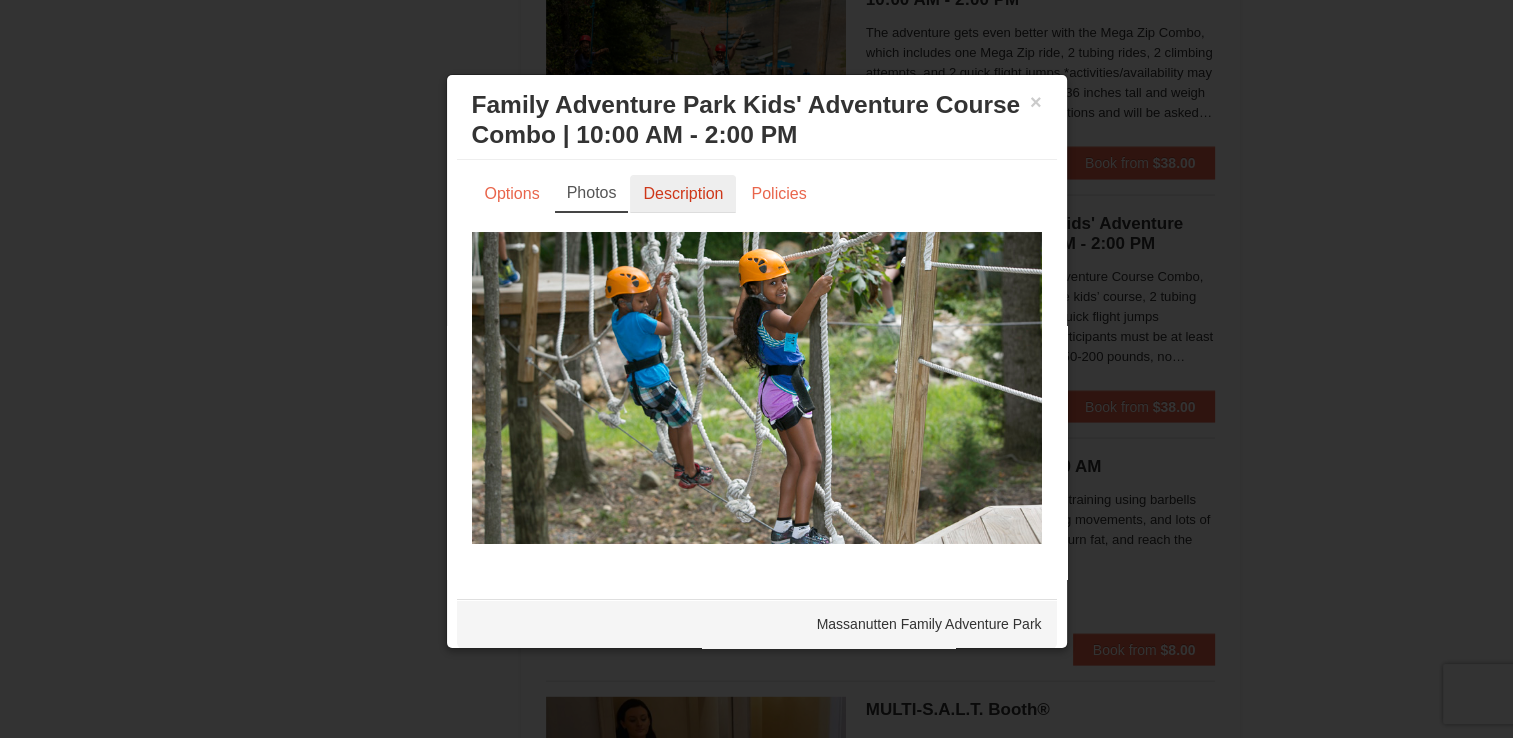click on "Description" at bounding box center [683, 194] 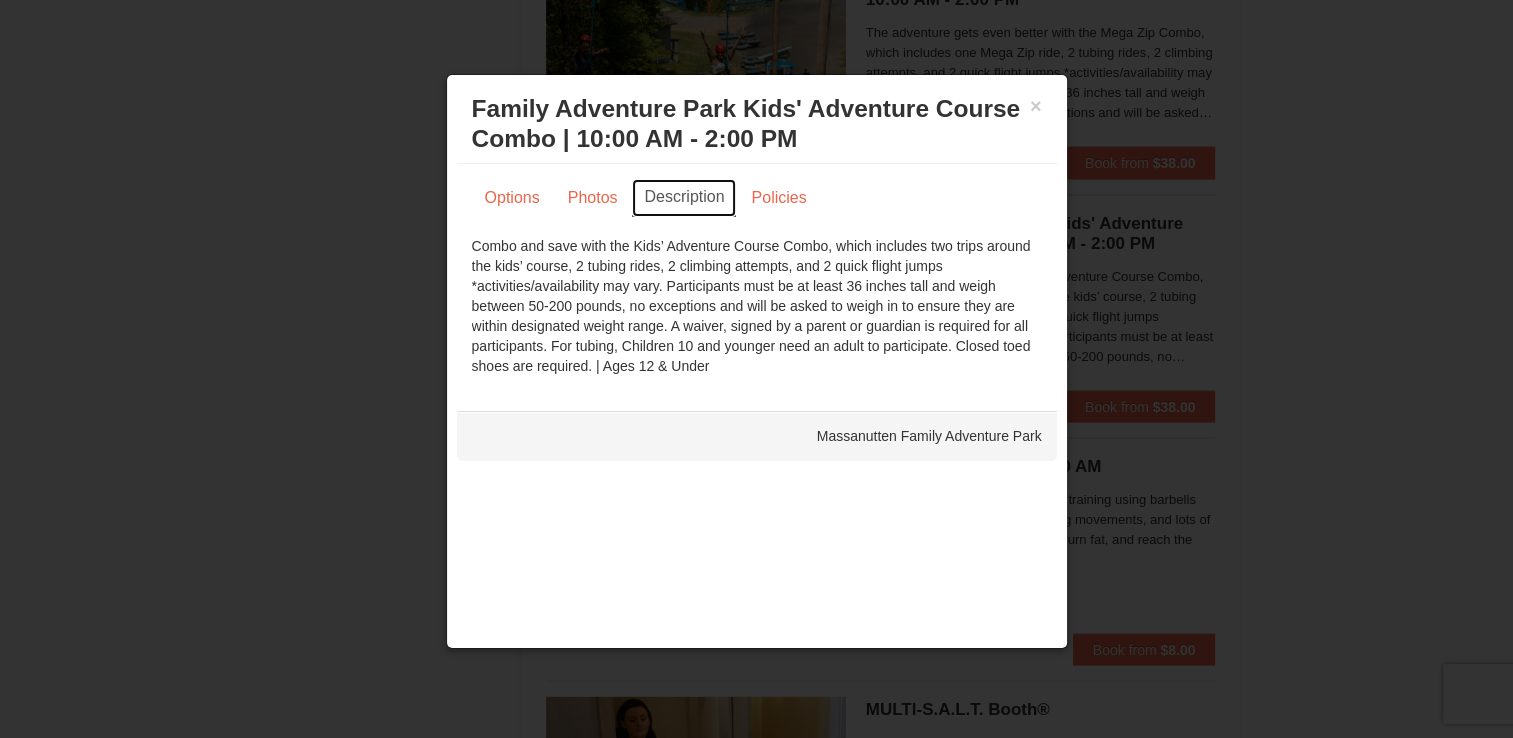 scroll, scrollTop: 0, scrollLeft: 0, axis: both 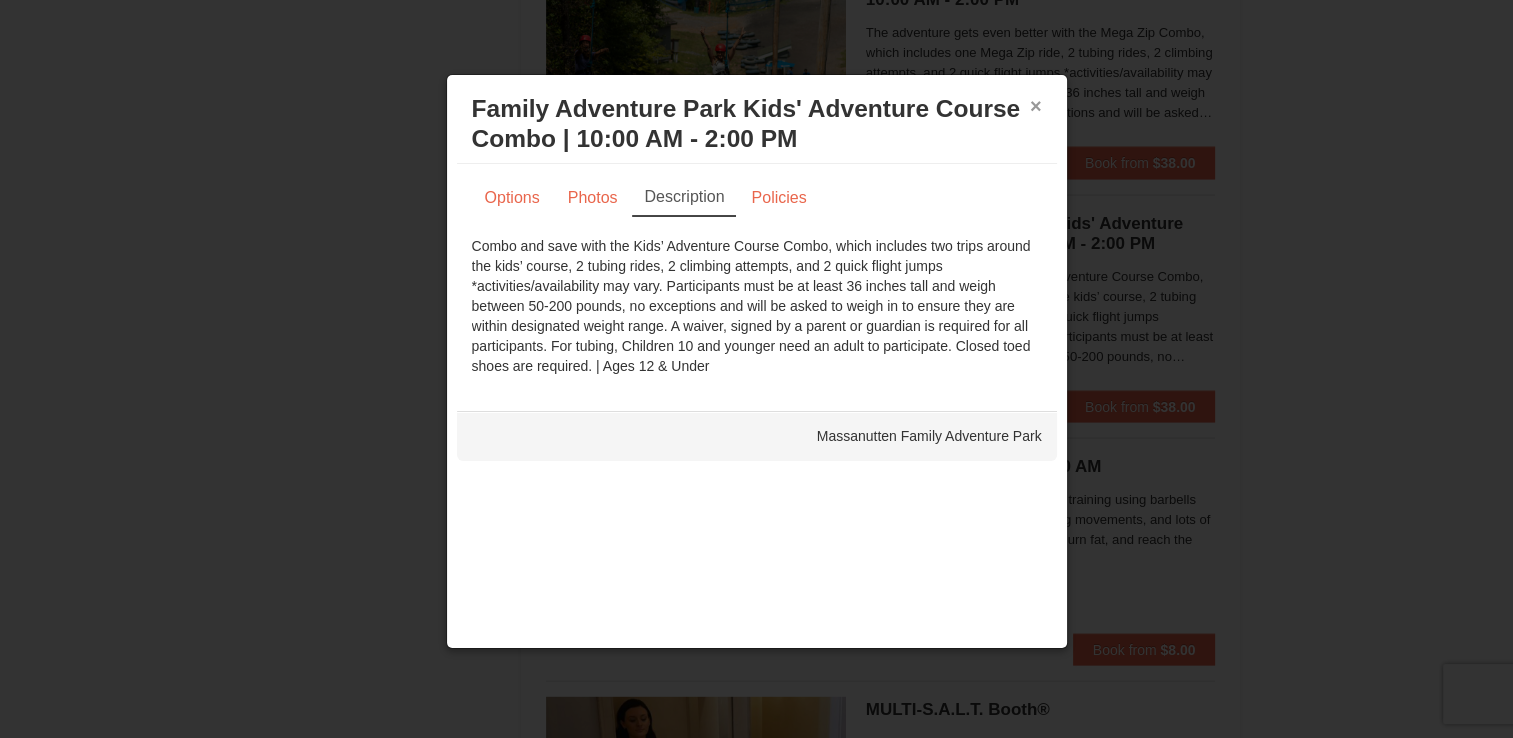 click on "×" at bounding box center [1036, 106] 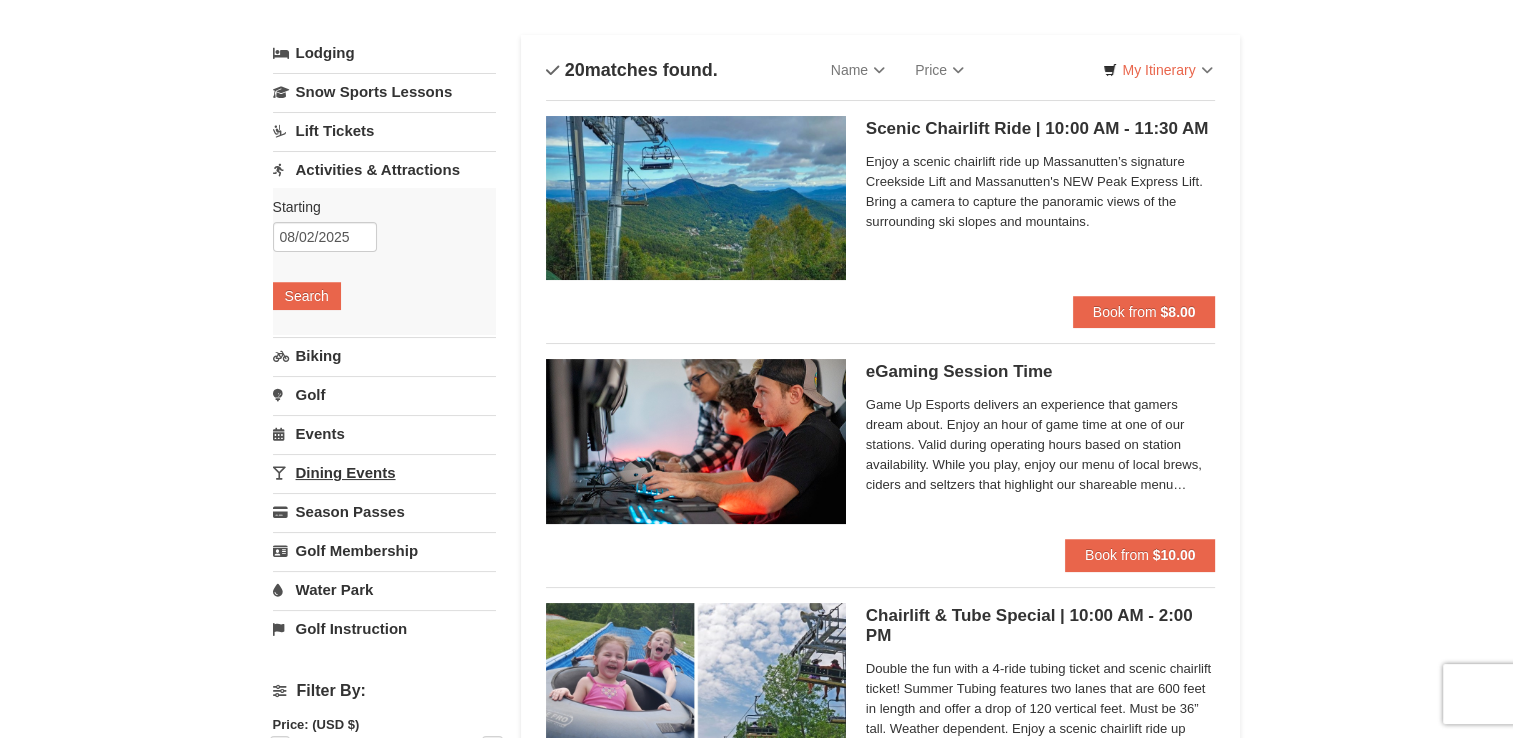 scroll, scrollTop: 0, scrollLeft: 0, axis: both 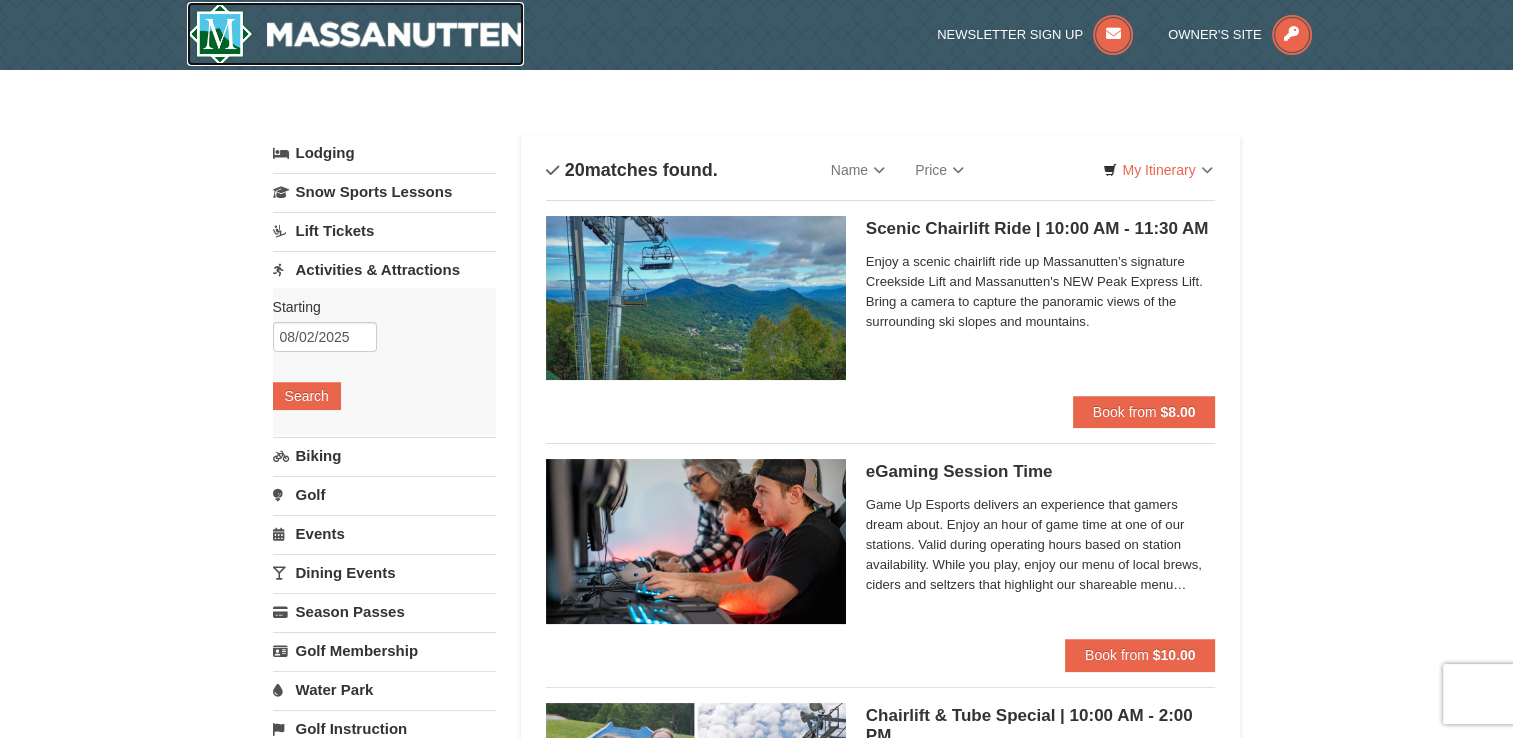 click at bounding box center [356, 34] 